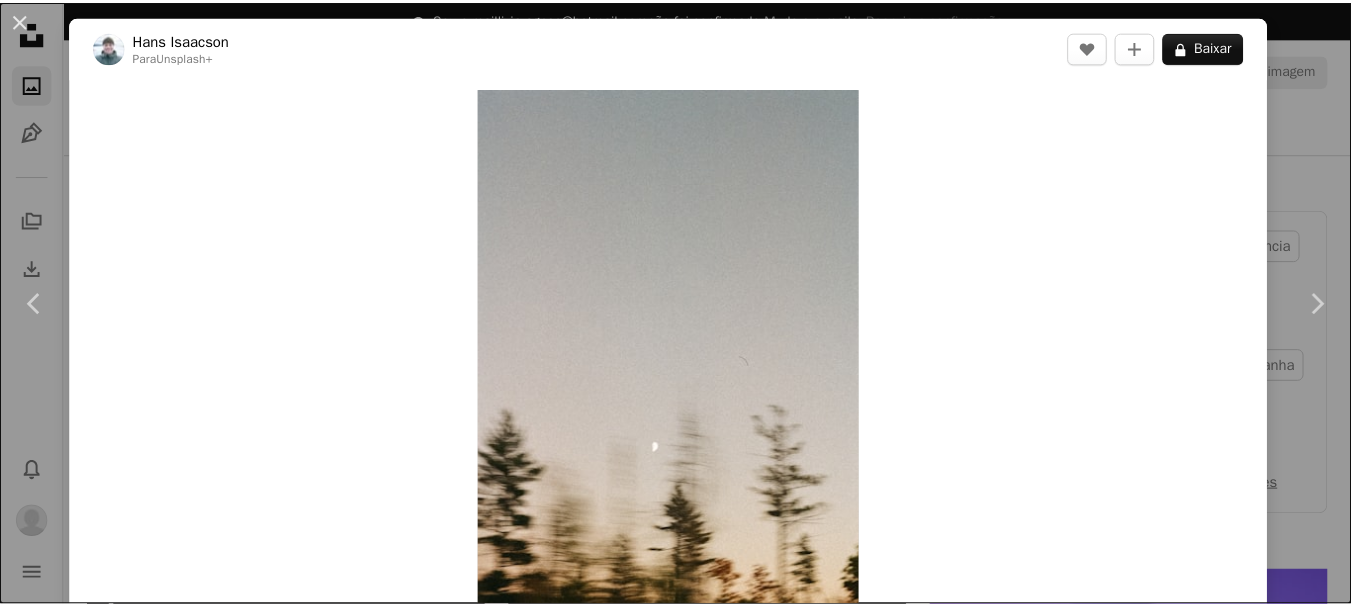 scroll, scrollTop: 4300, scrollLeft: 0, axis: vertical 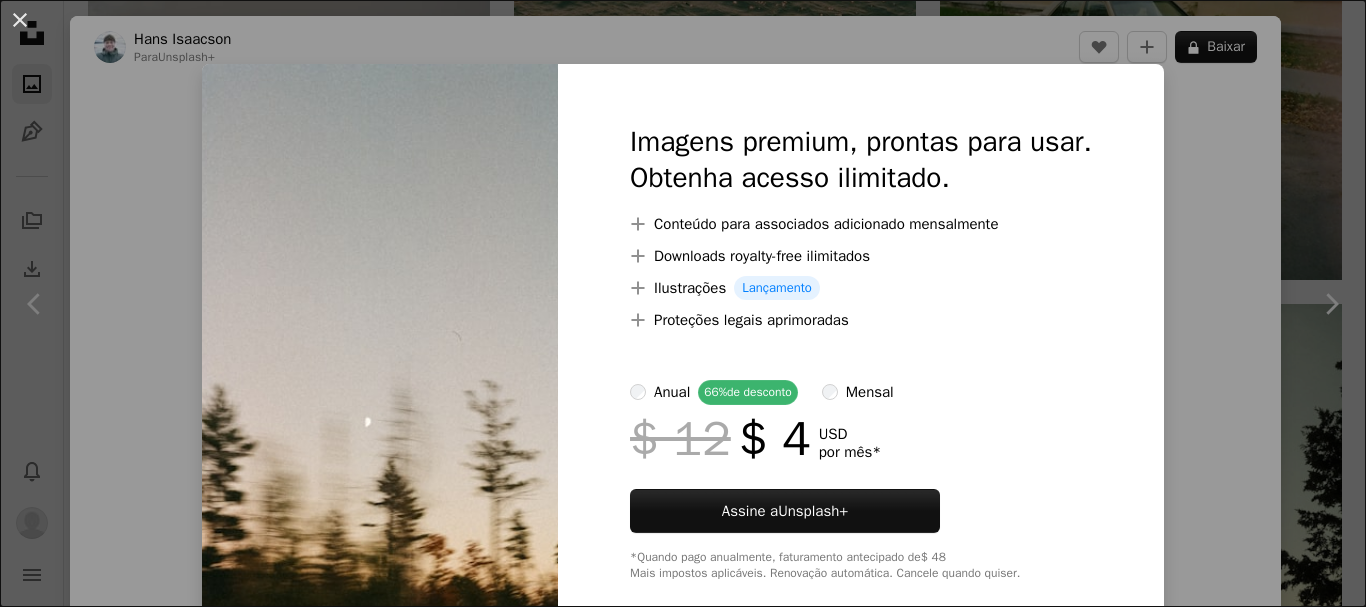 click on "An X shape Imagens premium, prontas para usar. Obtenha acesso ilimitado. A plus sign Conteúdo para associados adicionado mensalmente A plus sign Downloads royalty-free ilimitados A plus sign Ilustrações  Lançamento A plus sign Proteções legais aprimoradas anual 66%  de desconto mensal $ 12   $ 4 USD por mês * Assine a  Unsplash+ *Quando pago anualmente, faturamento antecipado de  $ 48 Mais impostos aplicáveis. Renovação automática. Cancele quando quiser." at bounding box center [683, 303] 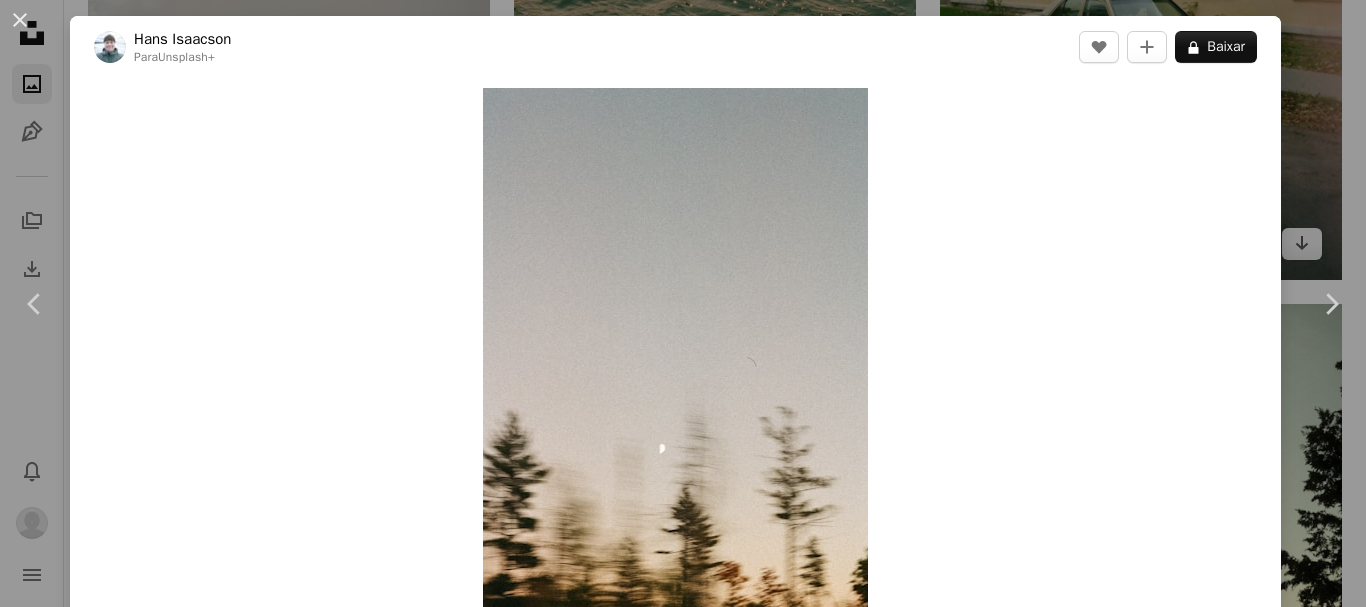 click on "Hans Isaacson" at bounding box center (683, 303) 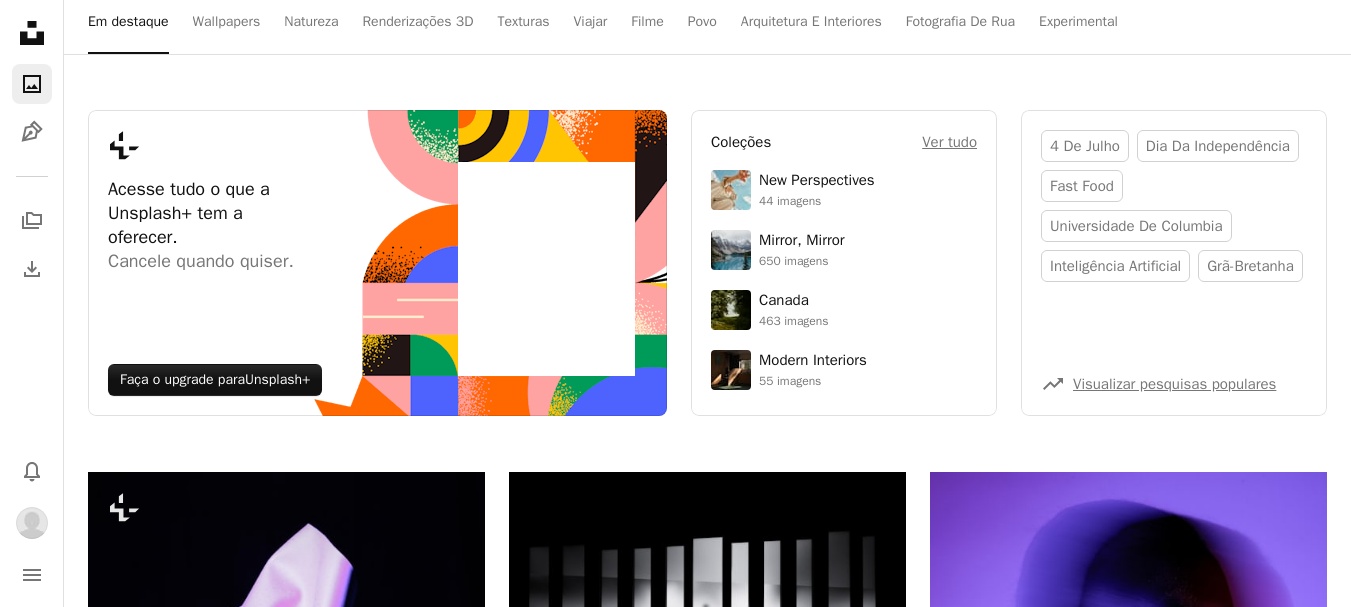 scroll, scrollTop: 0, scrollLeft: 0, axis: both 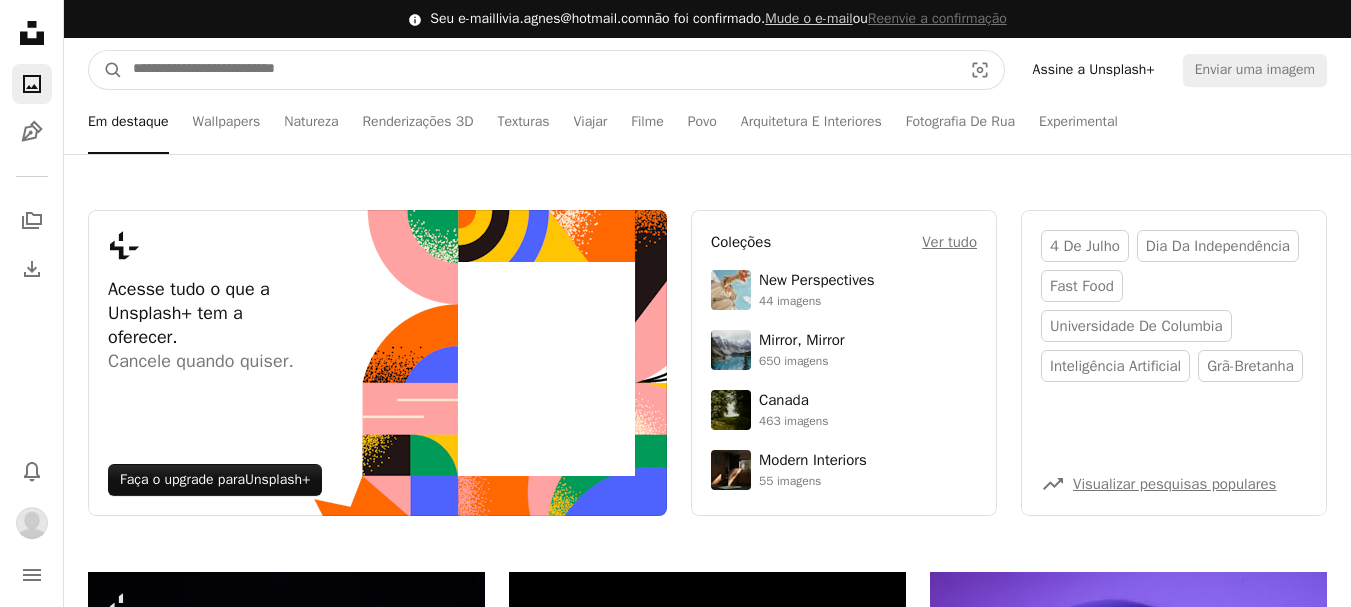 click at bounding box center (539, 70) 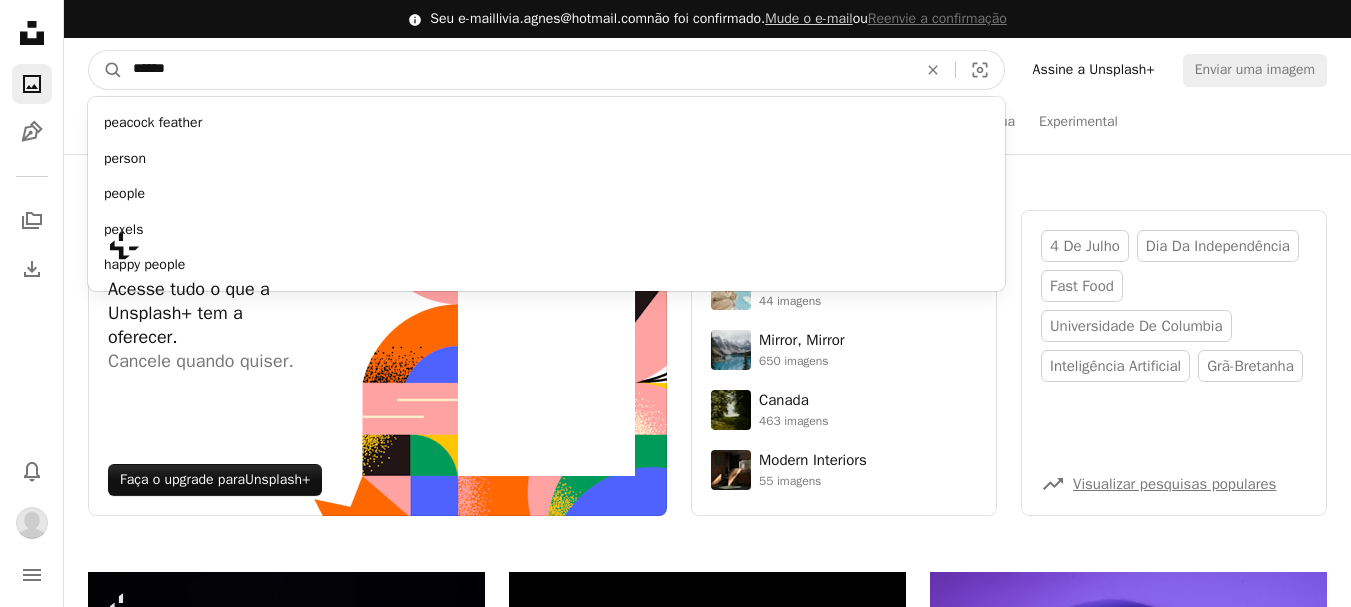 type on "******" 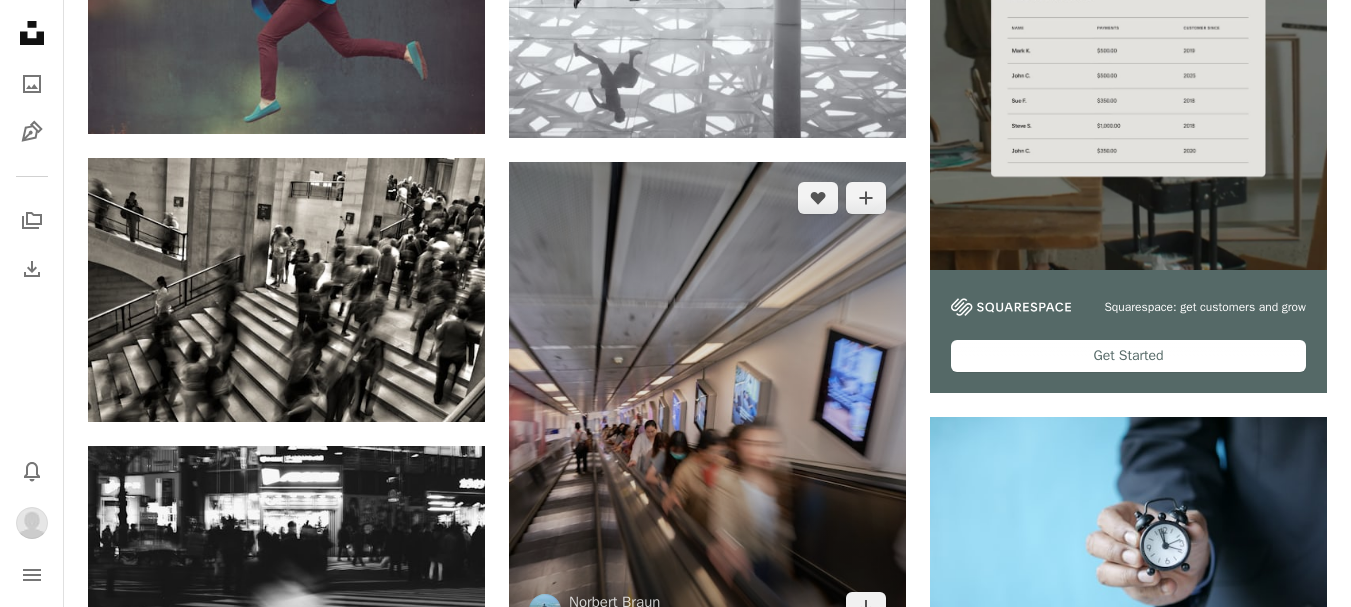 scroll, scrollTop: 700, scrollLeft: 0, axis: vertical 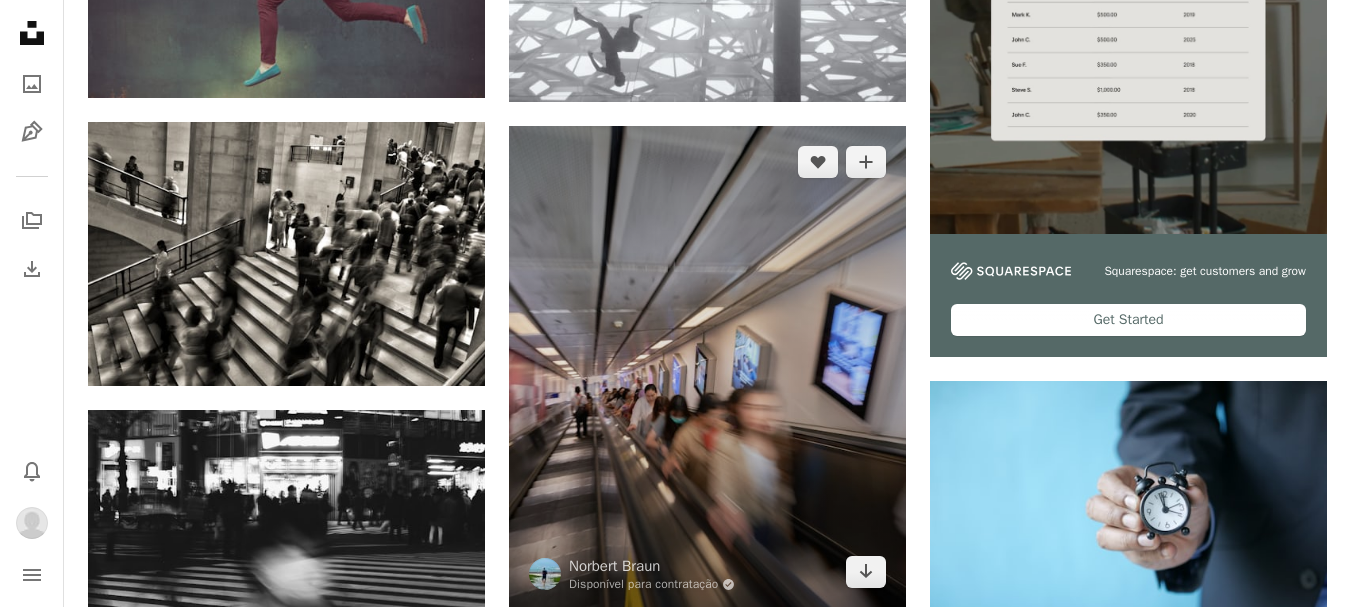 click at bounding box center (707, 367) 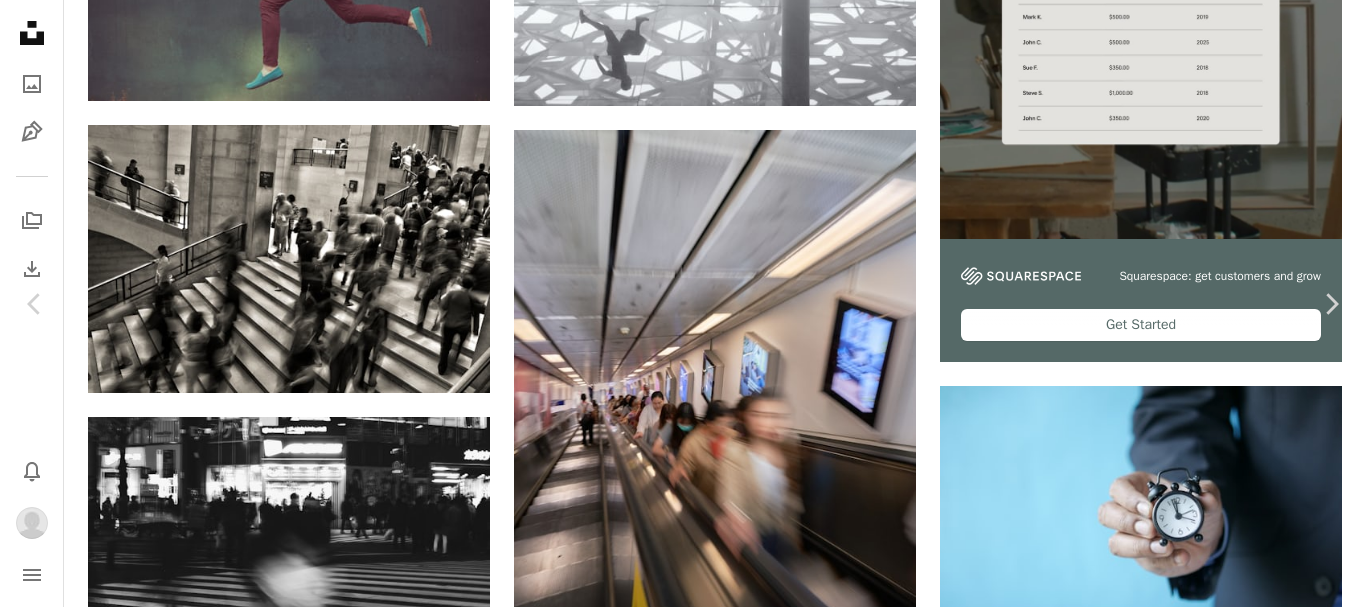 click on "Baixar" at bounding box center (1192, 4138) 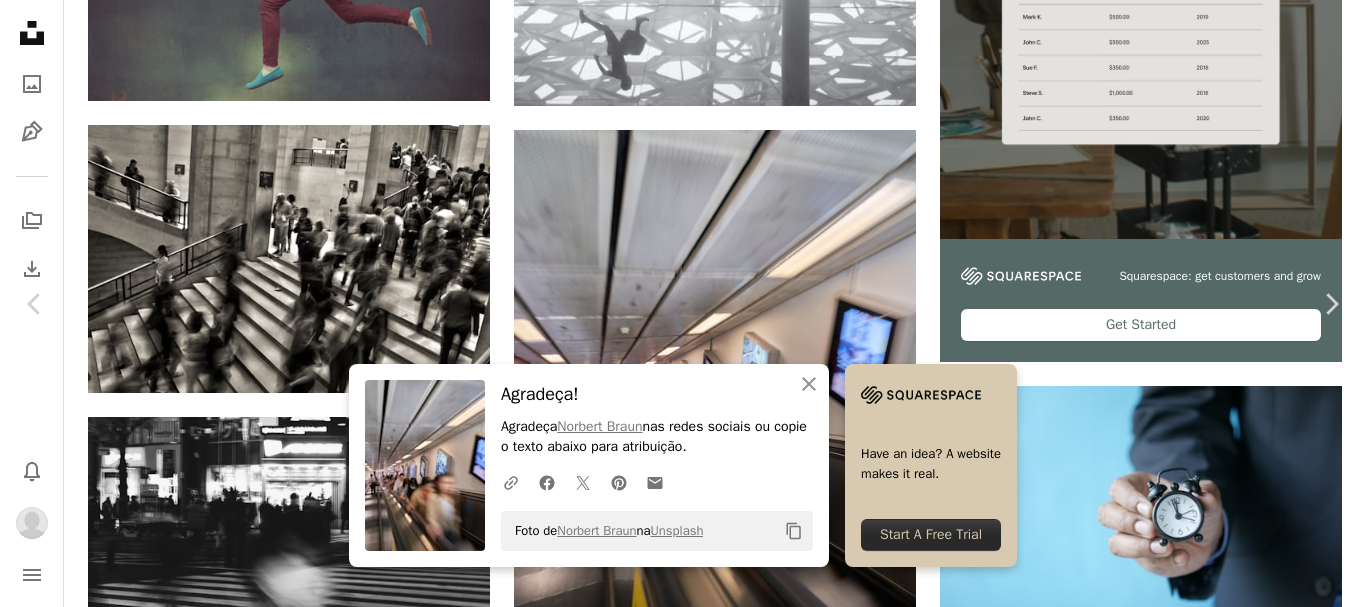click on "Escolha o tamanho do download" at bounding box center [1222, 4178] 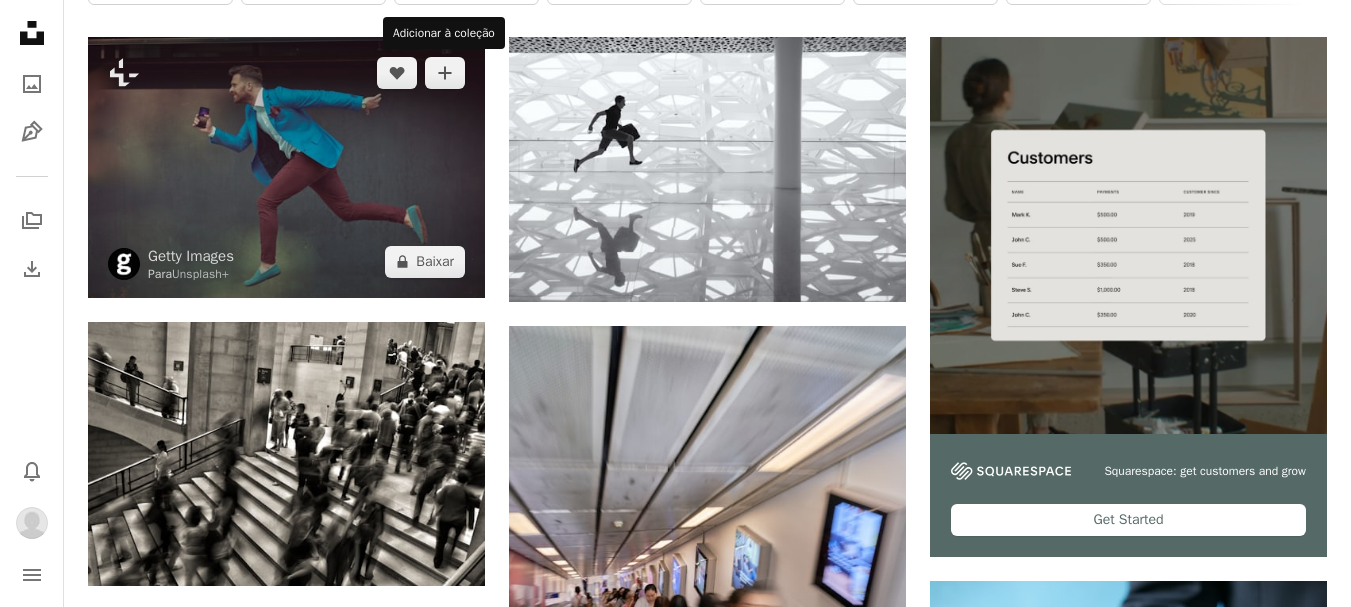 scroll, scrollTop: 0, scrollLeft: 0, axis: both 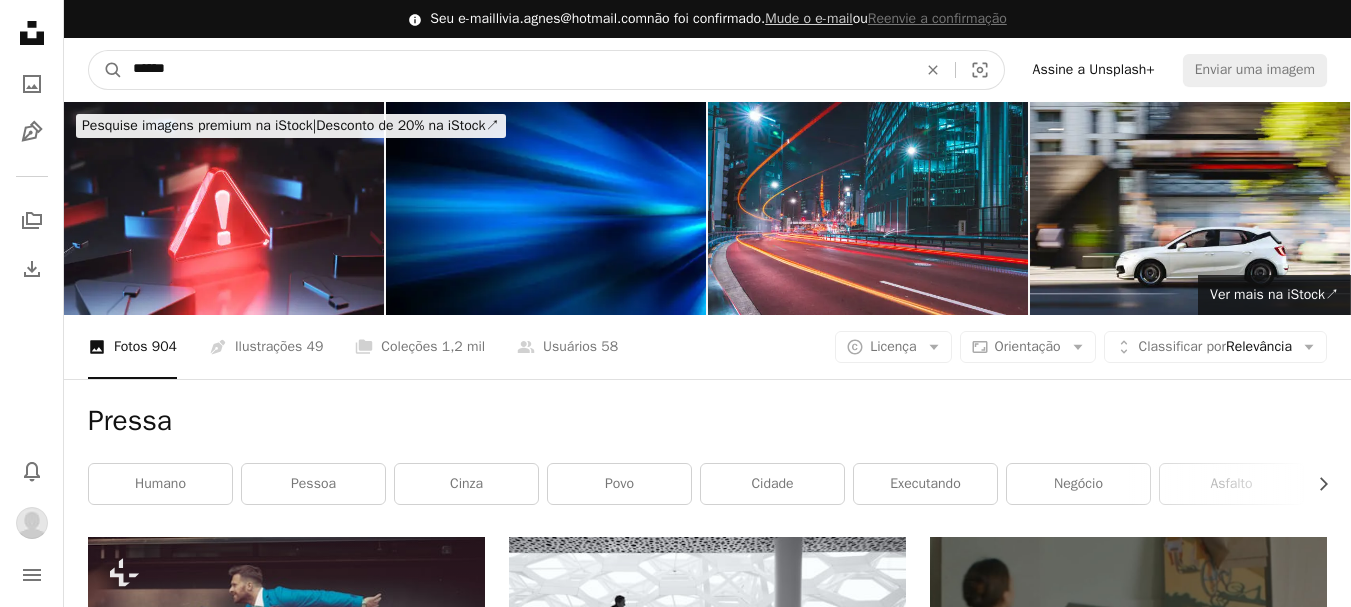 drag, startPoint x: 423, startPoint y: 63, endPoint x: 0, endPoint y: 79, distance: 423.3025 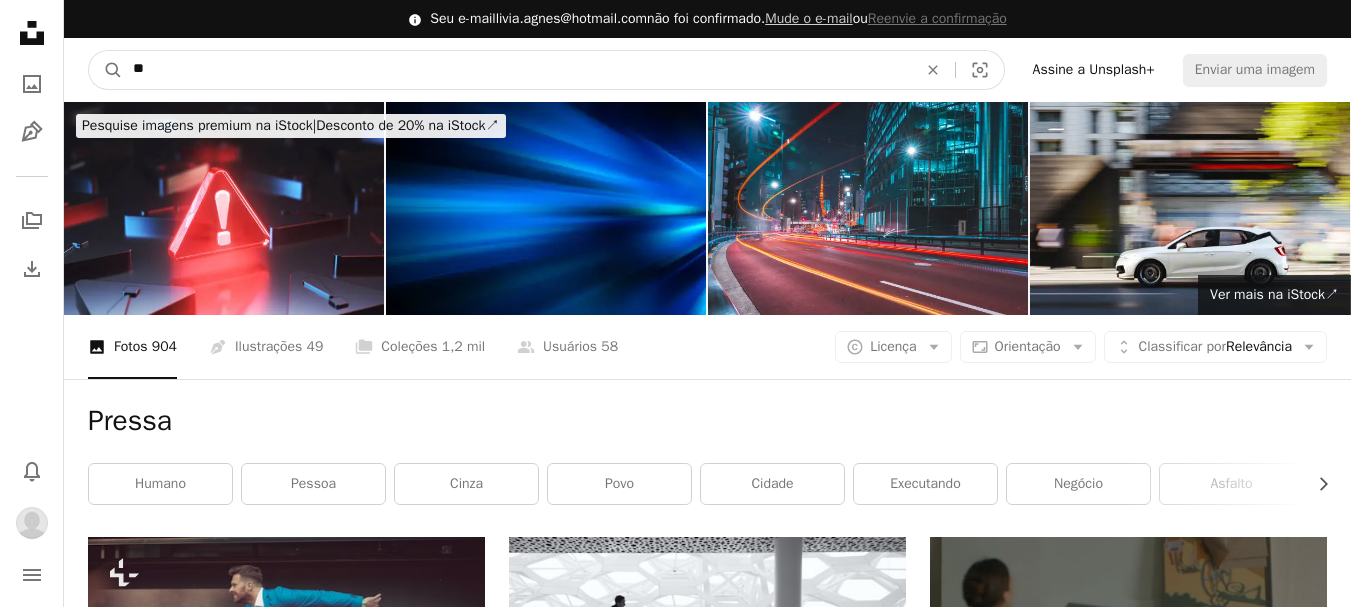 type on "*" 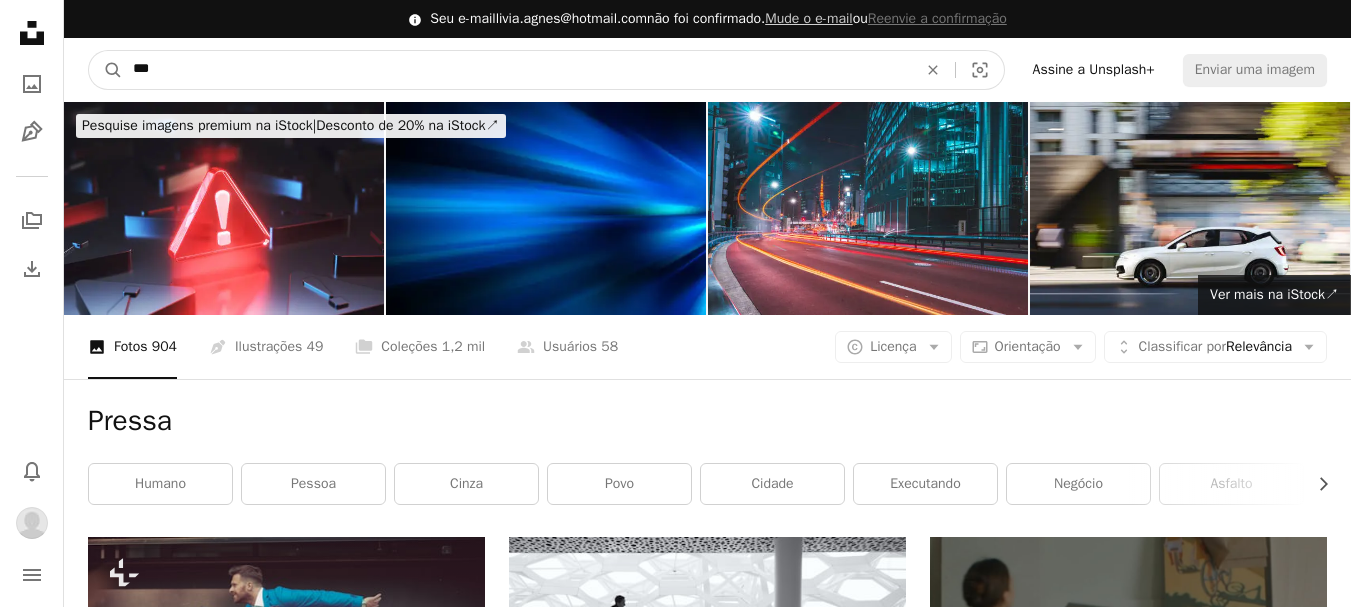 type on "****" 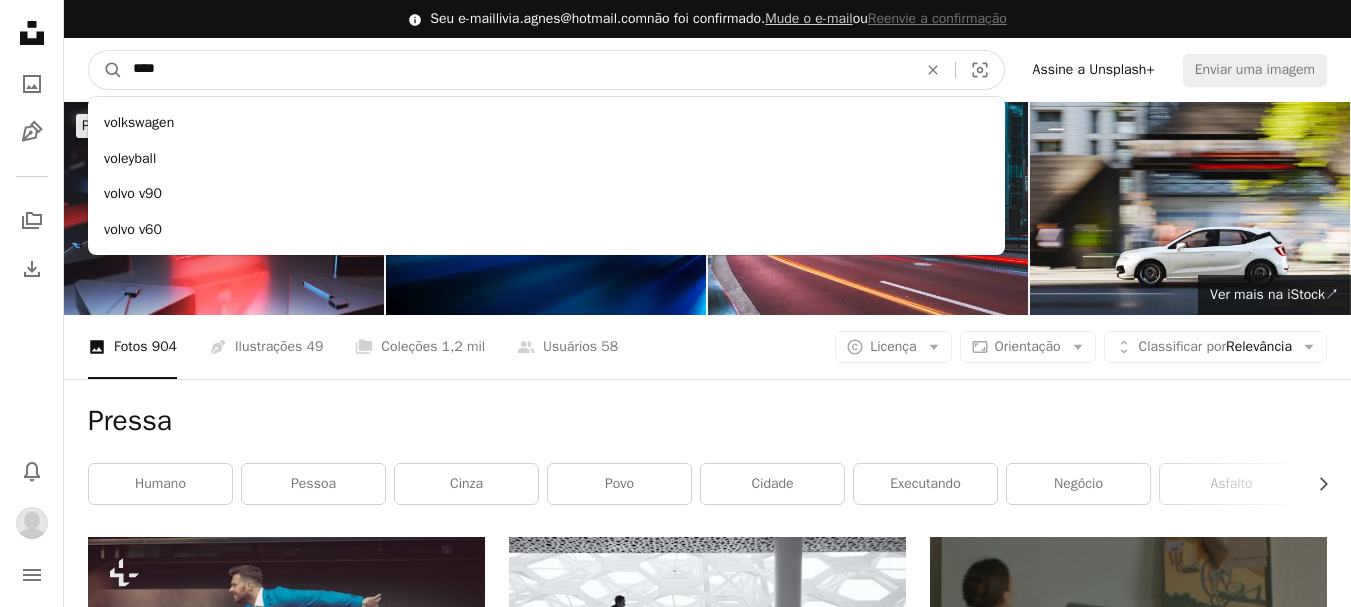 click on "A magnifying glass" at bounding box center (106, 70) 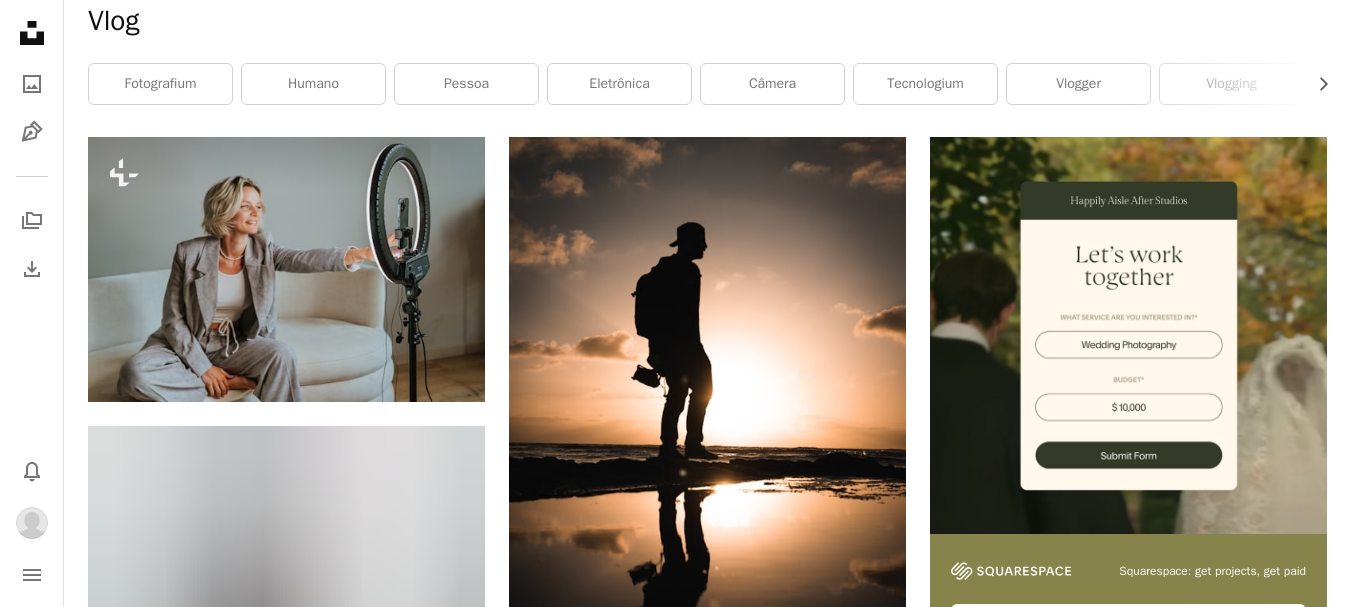 scroll, scrollTop: 0, scrollLeft: 0, axis: both 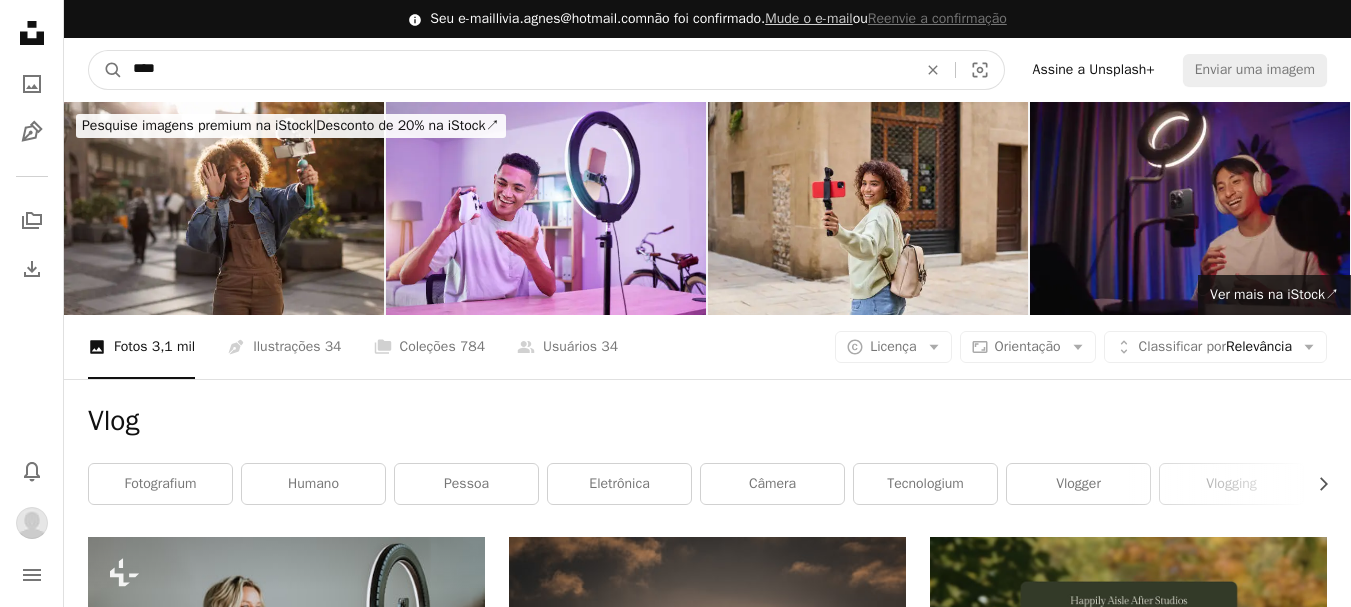 drag, startPoint x: 434, startPoint y: 63, endPoint x: 0, endPoint y: 63, distance: 434 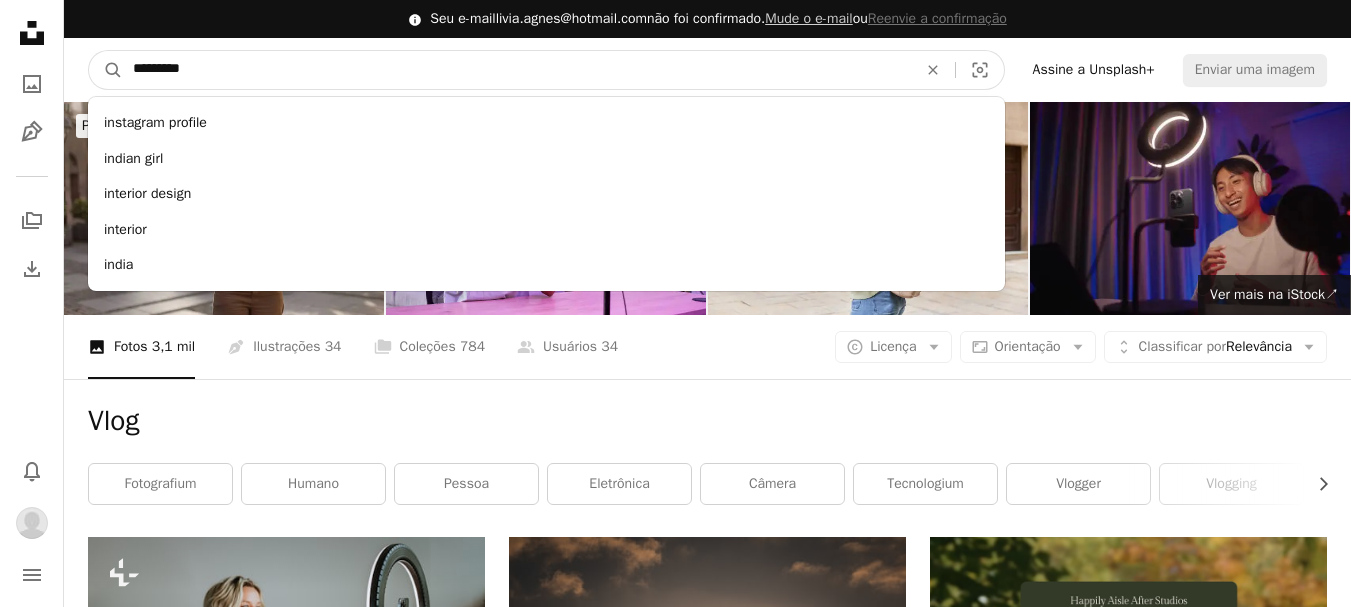 type on "**********" 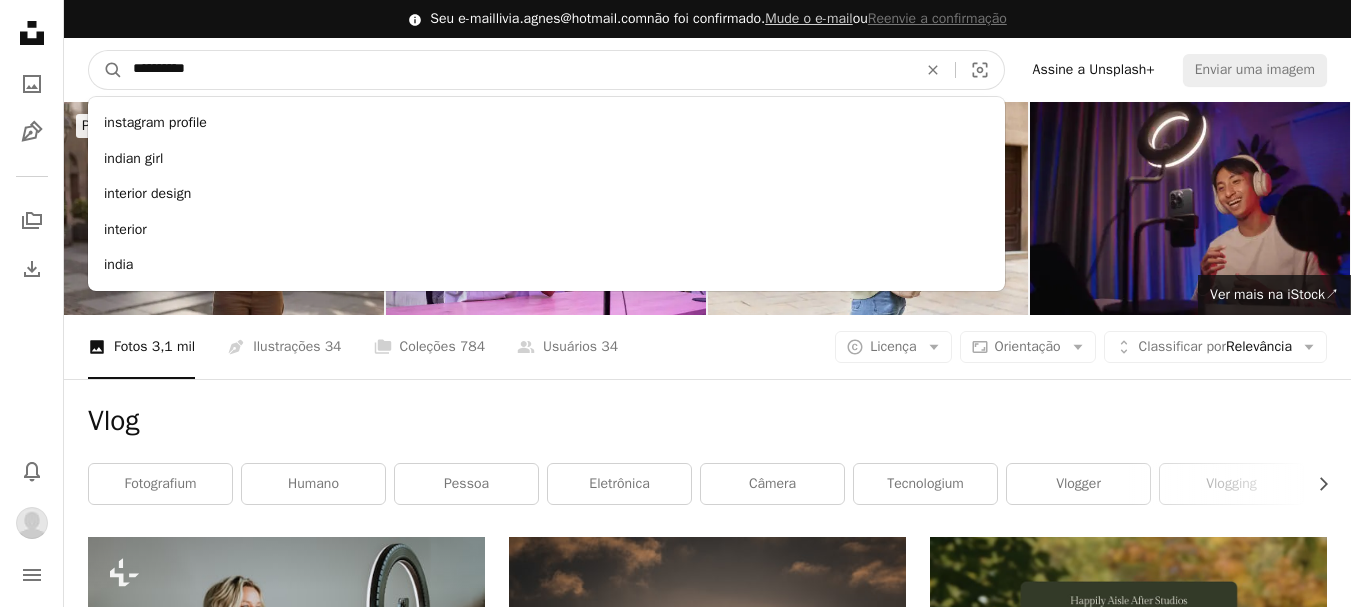 click on "A magnifying glass" at bounding box center (106, 70) 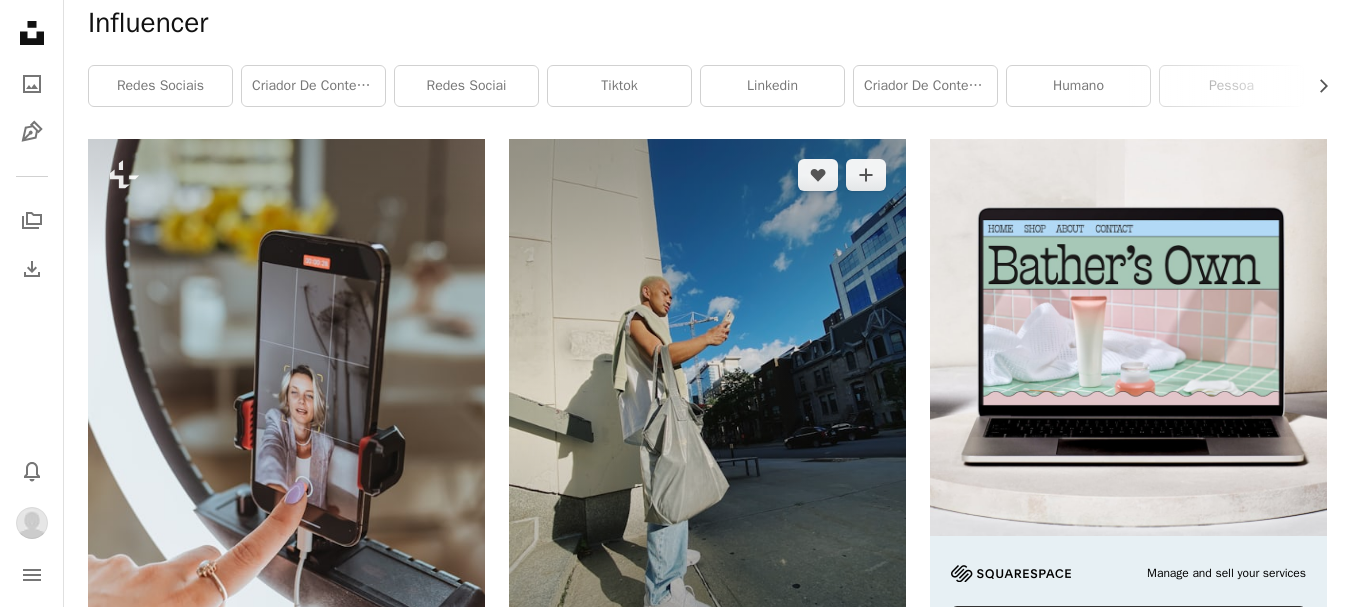 scroll, scrollTop: 300, scrollLeft: 0, axis: vertical 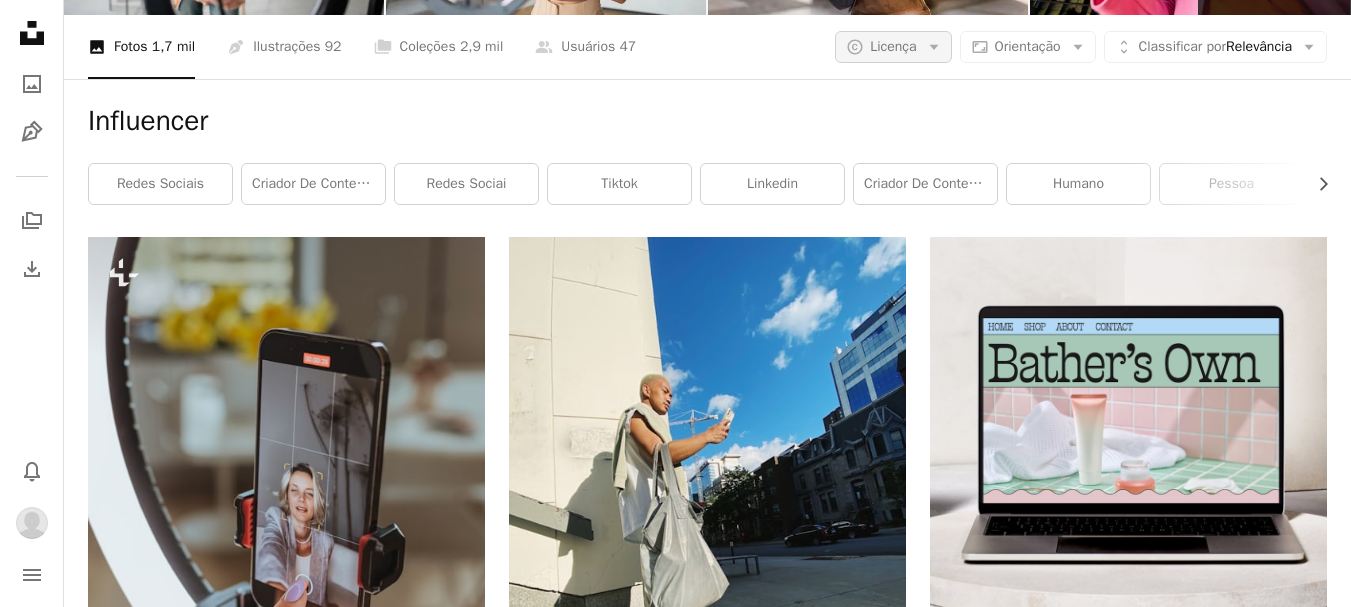 click 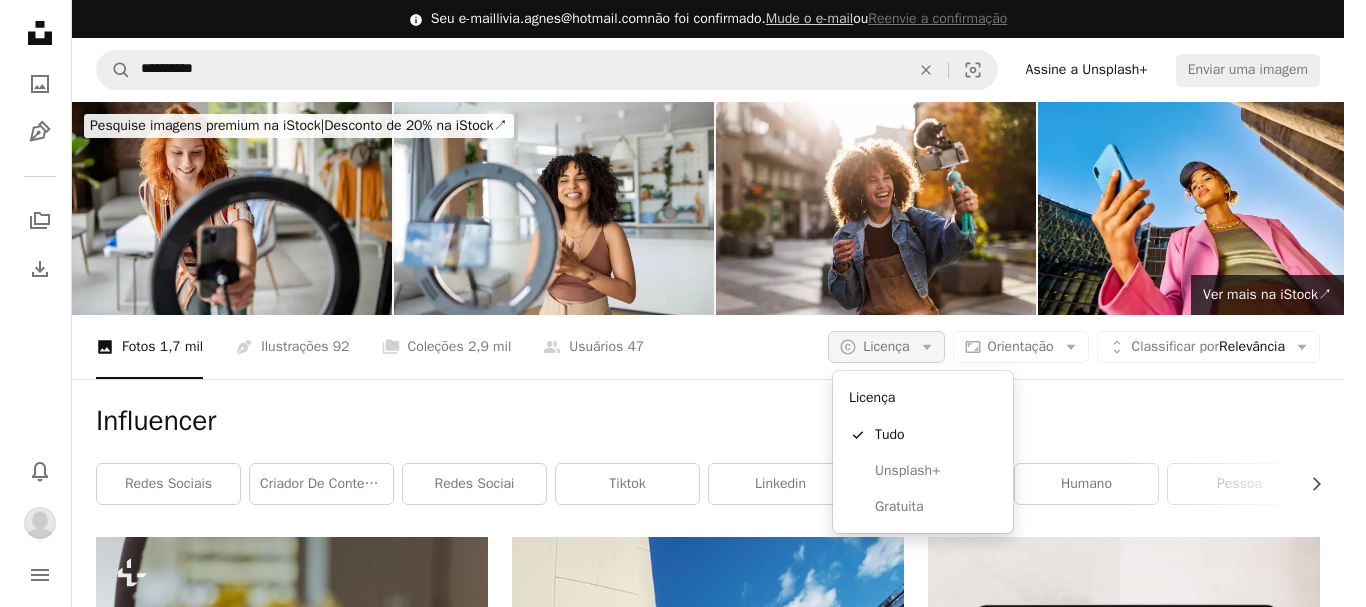 scroll, scrollTop: 0, scrollLeft: 0, axis: both 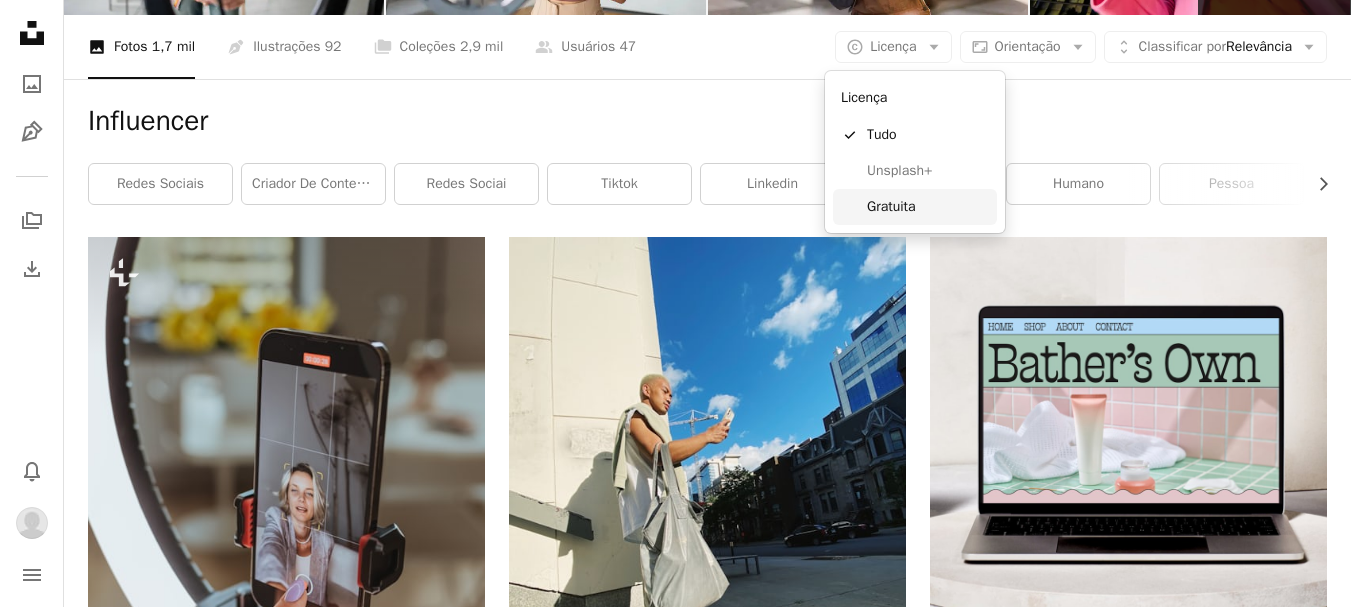 click on "Gratuita" at bounding box center (928, 207) 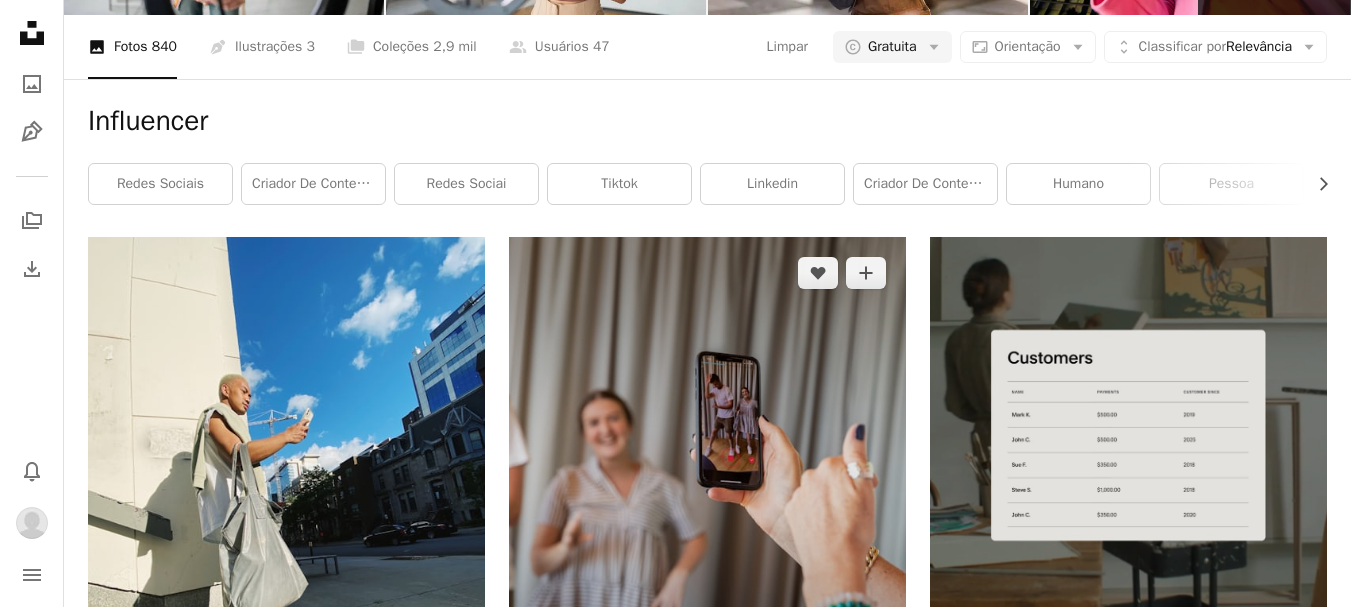 scroll, scrollTop: 4100, scrollLeft: 0, axis: vertical 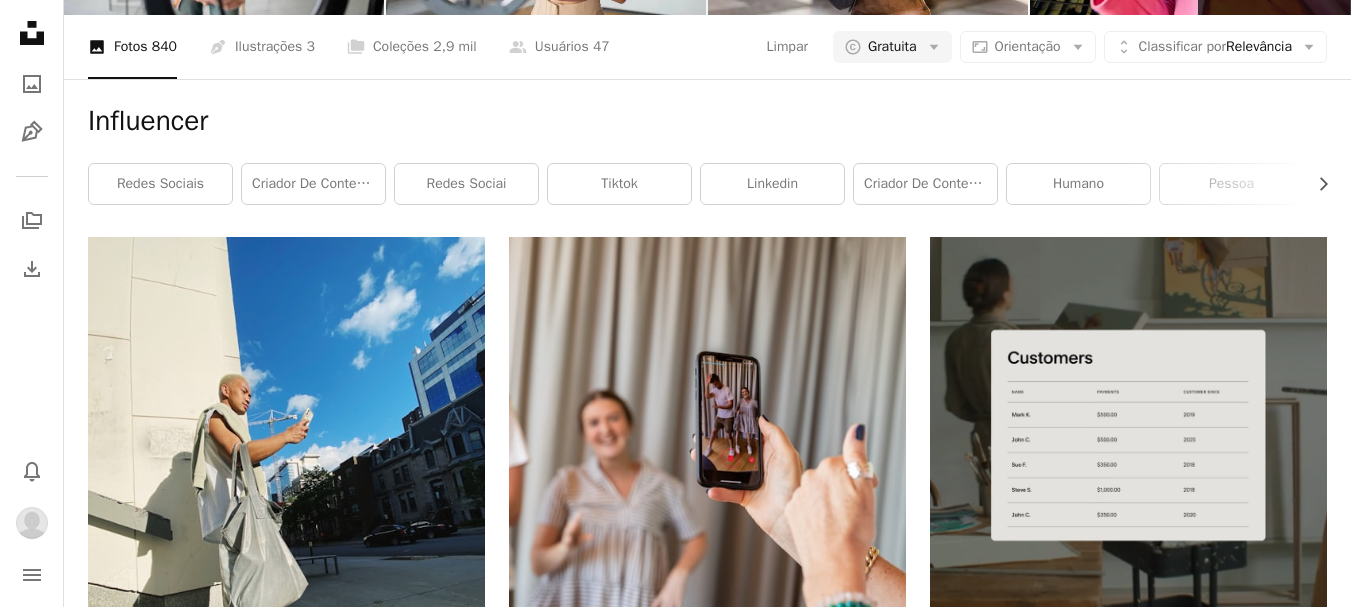 click on "Carregar mais" at bounding box center (707, 4074) 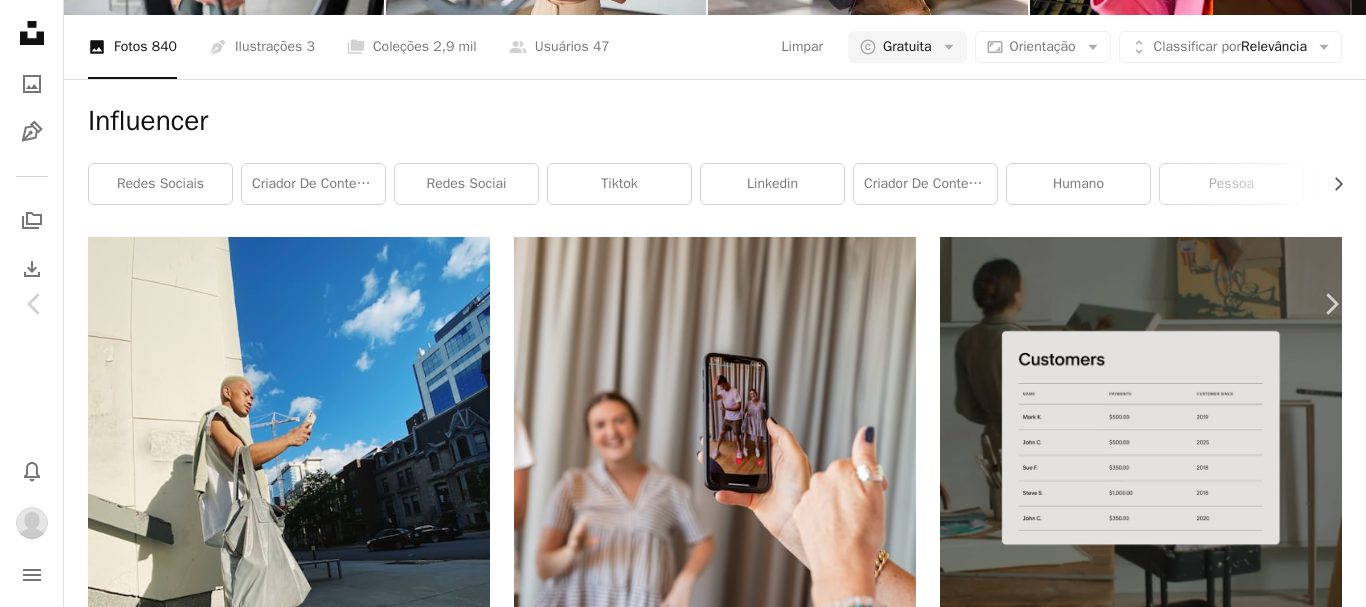 click on "Escolha o tamanho do download" at bounding box center (1222, 10714) 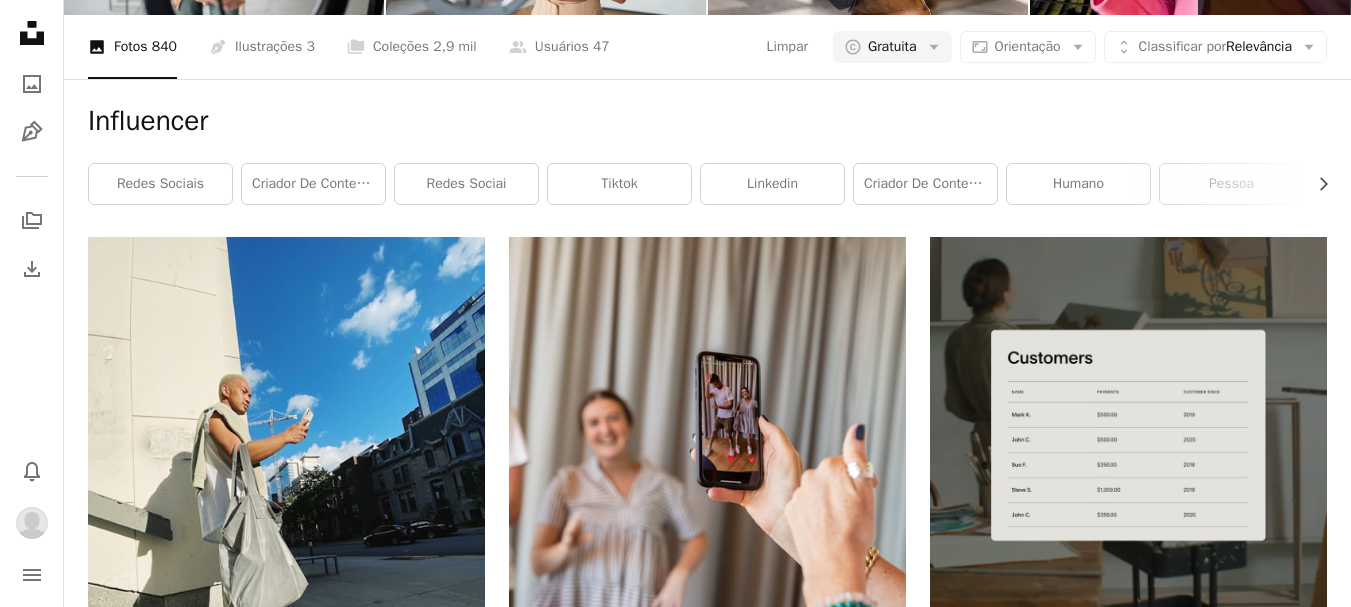 scroll, scrollTop: 0, scrollLeft: 0, axis: both 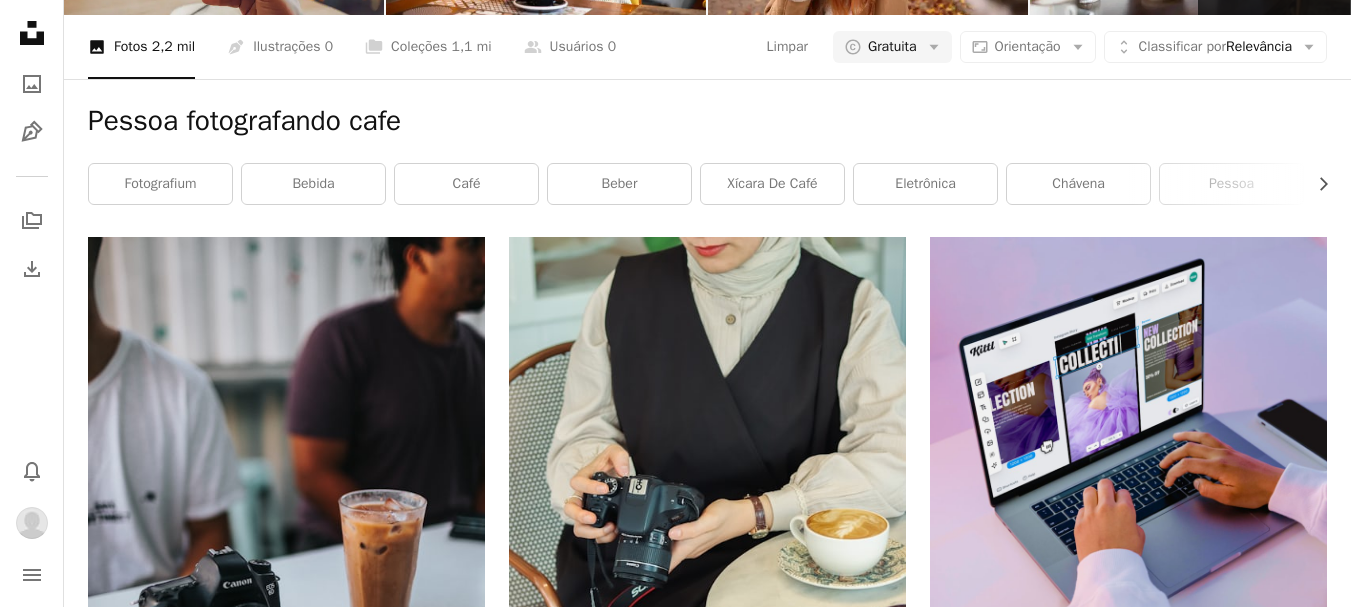 drag, startPoint x: 262, startPoint y: 67, endPoint x: 304, endPoint y: 67, distance: 42 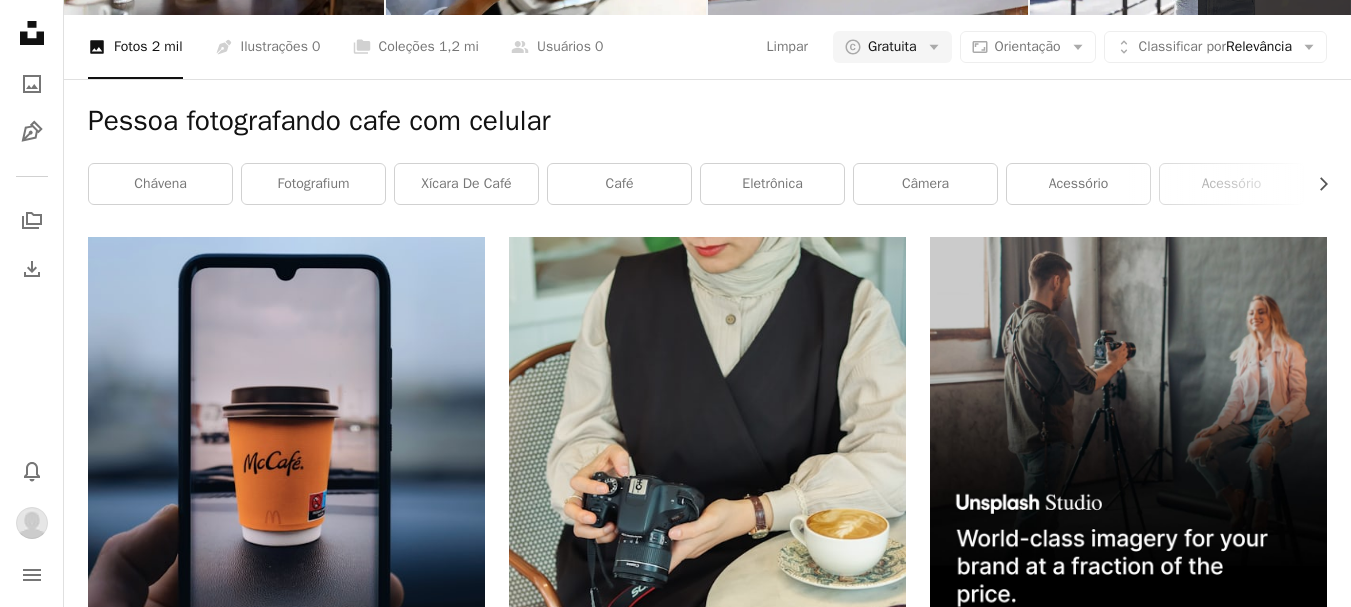 scroll, scrollTop: 4000, scrollLeft: 0, axis: vertical 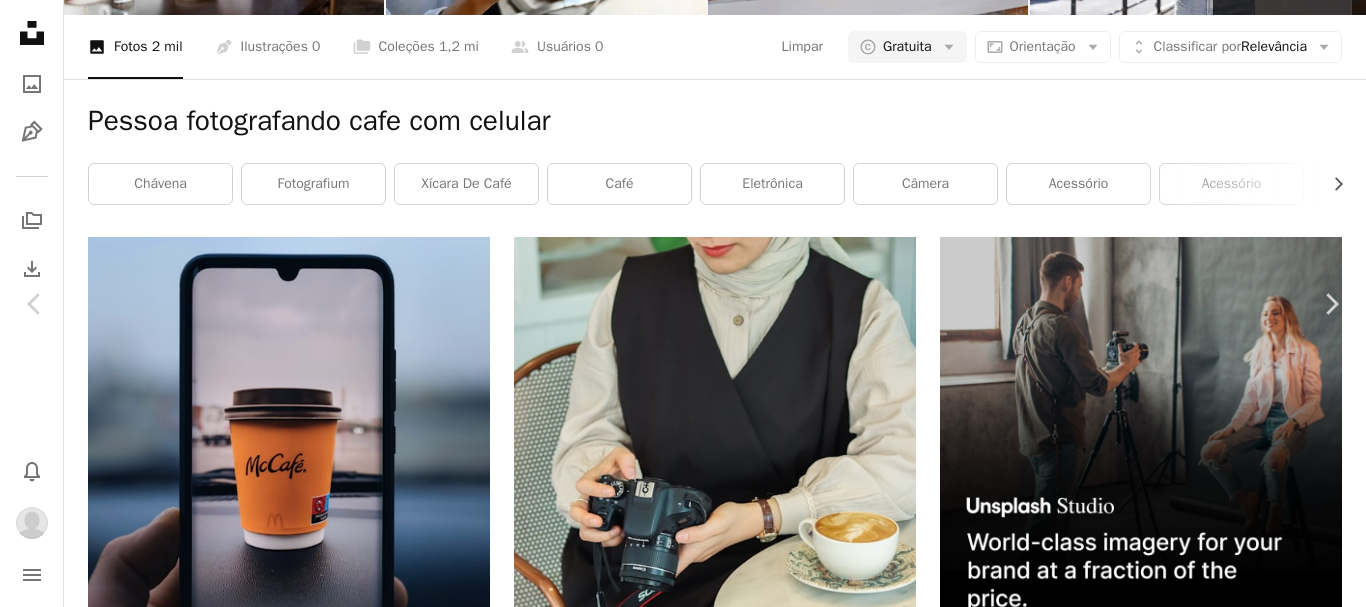 click on "Baixar" at bounding box center (1192, 9206) 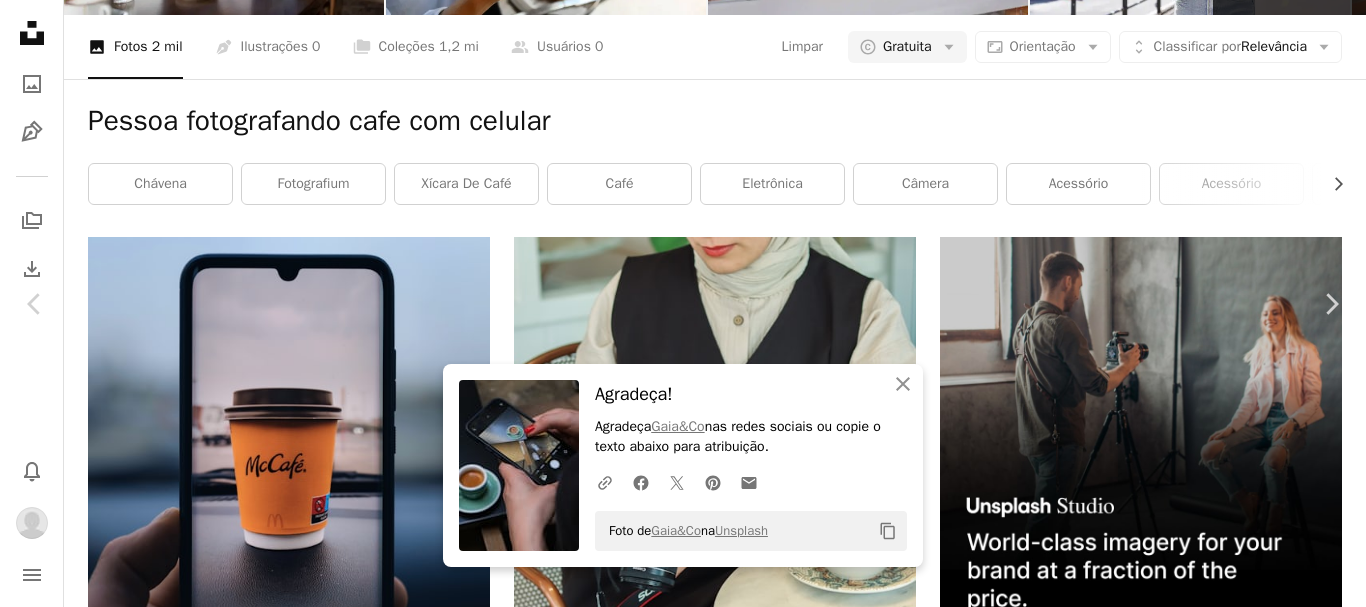 click on "Gaia&Co Coffee, Güvenevler, 1913. Sokak, Yenişehir/Mersin, Türkiye" at bounding box center (683, 9462) 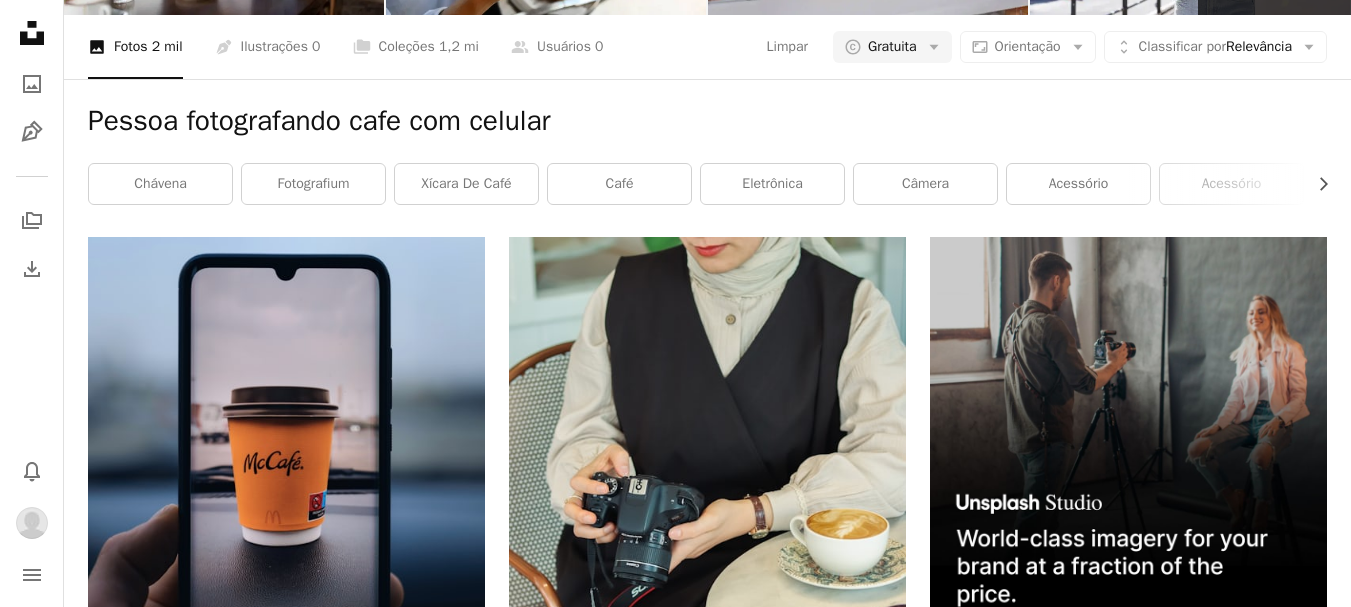 scroll, scrollTop: 0, scrollLeft: 0, axis: both 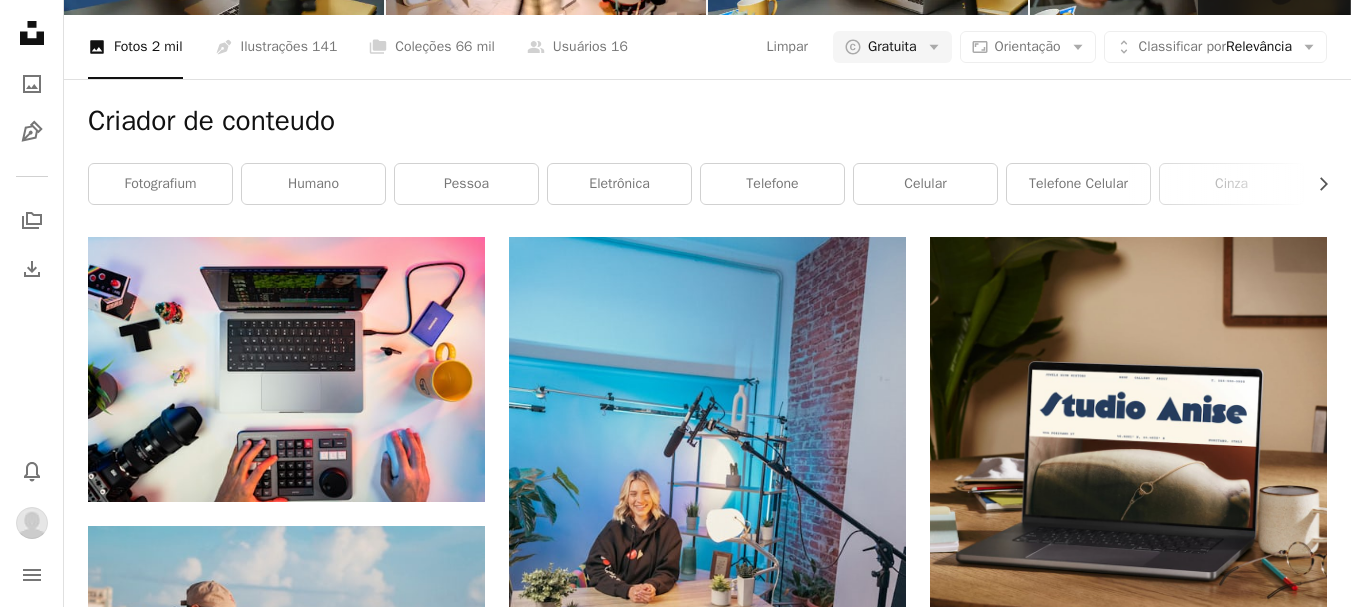drag, startPoint x: 468, startPoint y: 73, endPoint x: 0, endPoint y: 70, distance: 468.0096 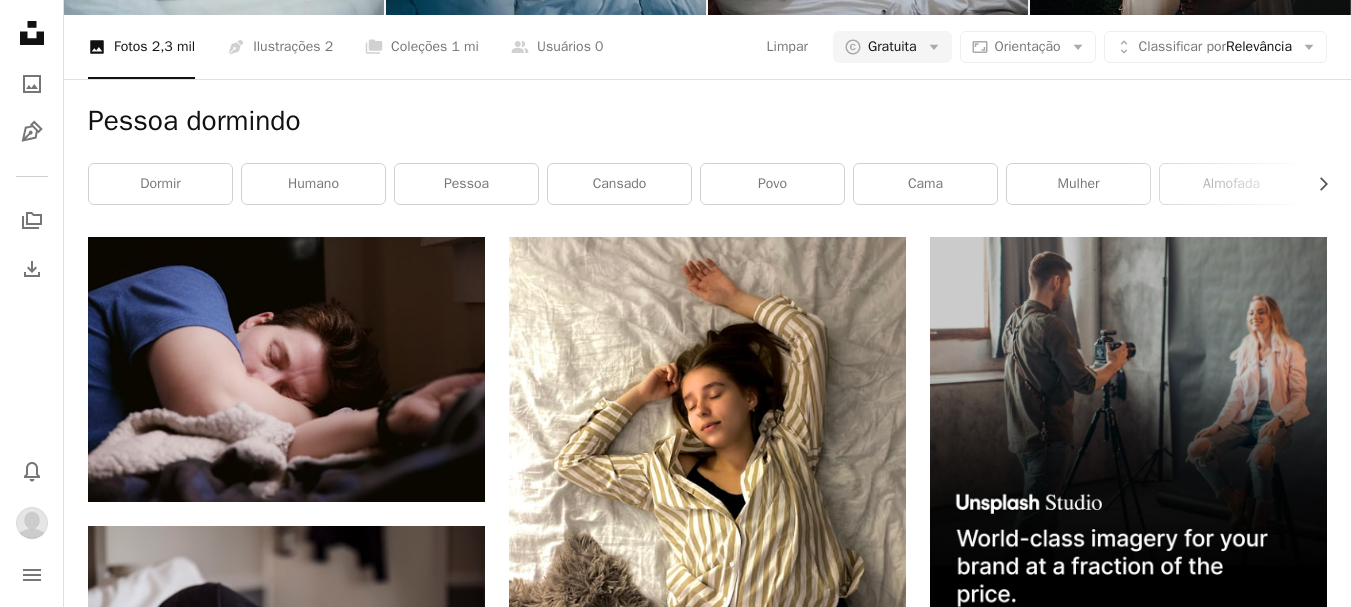 scroll, scrollTop: 0, scrollLeft: 0, axis: both 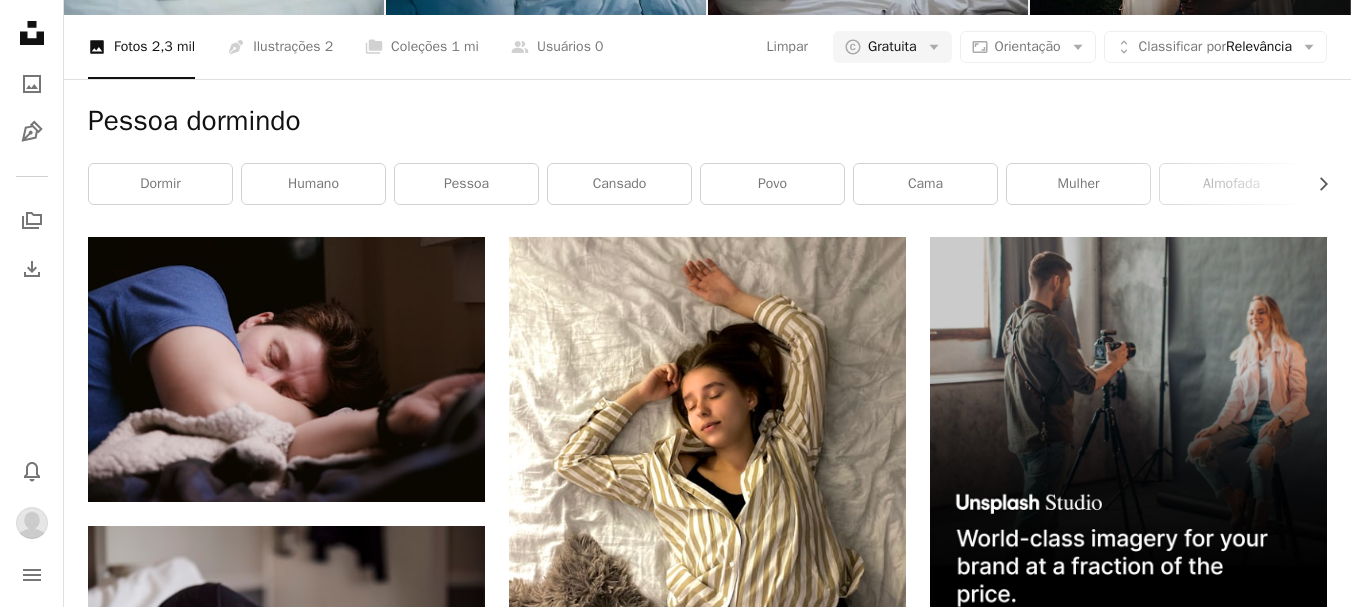 click on "**********" at bounding box center (517, -230) 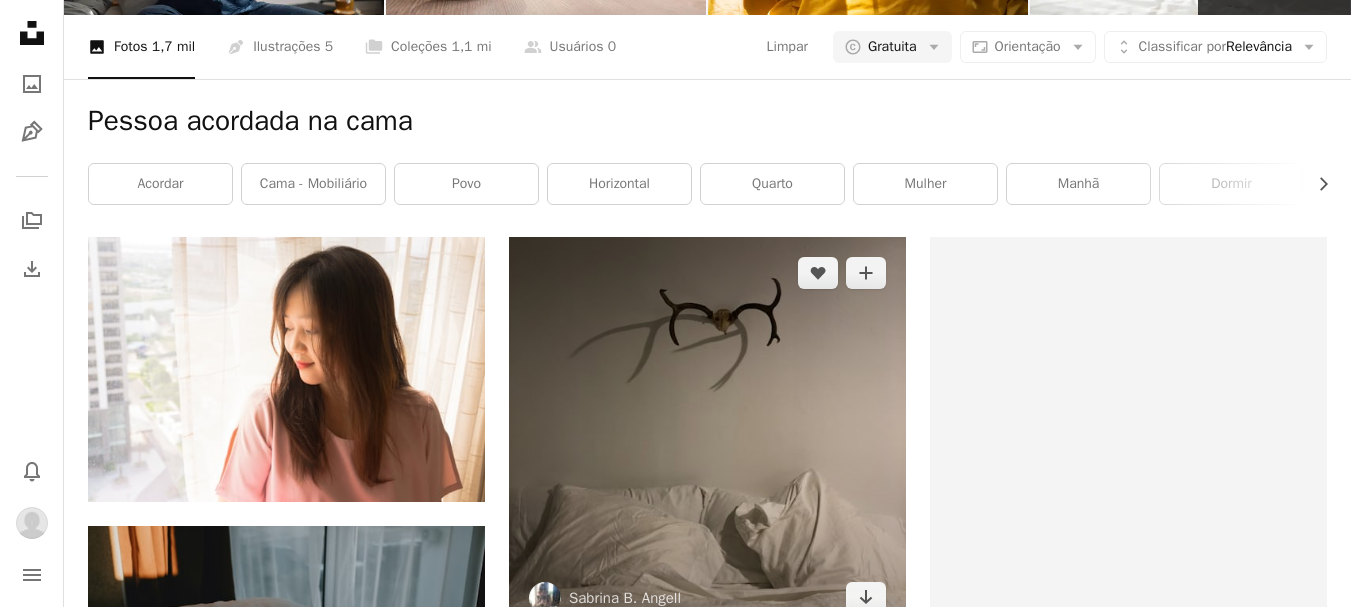 scroll, scrollTop: 2600, scrollLeft: 0, axis: vertical 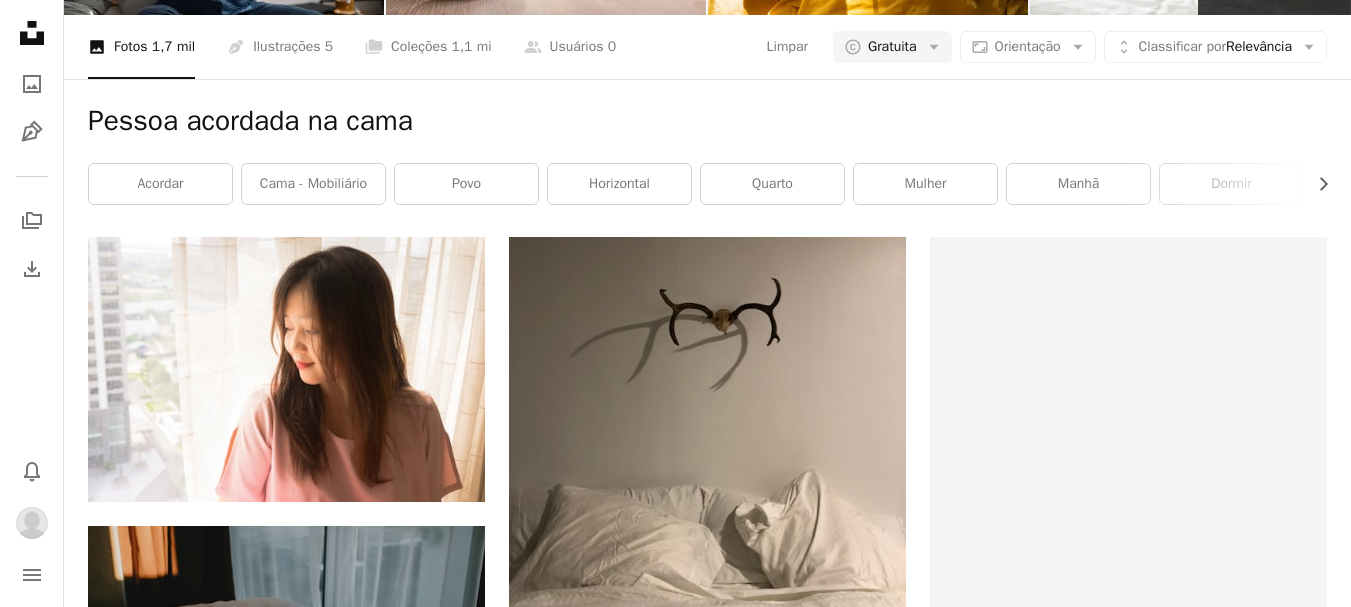click at bounding box center [1128, 2761] 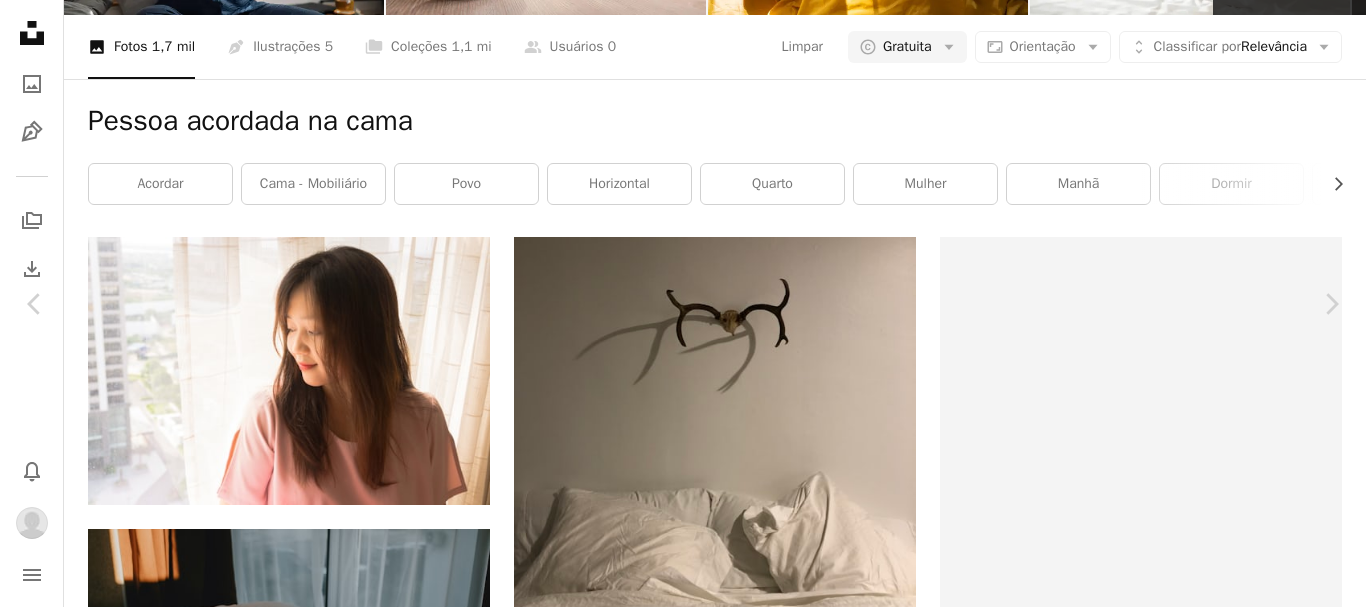 click on "Baixar" at bounding box center (1192, 4621) 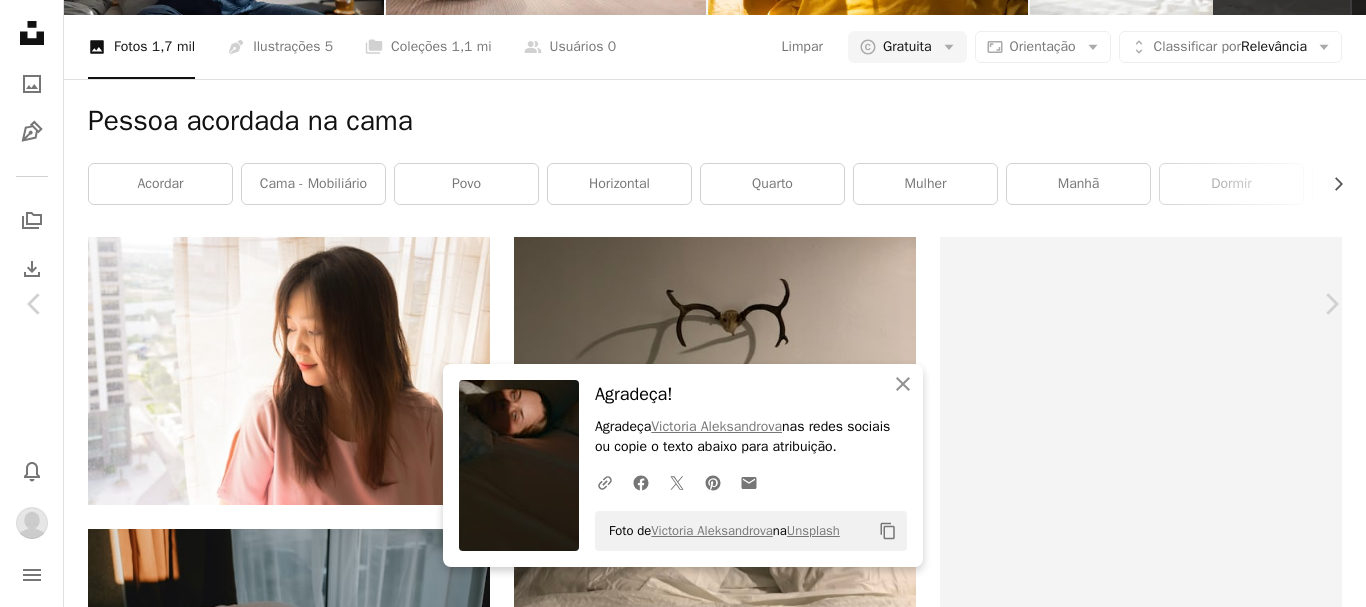click on "An X shape Chevron left Chevron right An X shape Fechar Agradeça! Agradeça  [FIRST] [LAST]  nas redes sociais ou copie o texto abaixo para atribuição. A URL sharing icon (chains) Facebook icon X (formerly Twitter) icon Pinterest icon An envelope Foto de  [FIRST] [LAST]  na  Unsplash
Copy content [FIRST] [LAST] [USERNAME] A heart A plus sign Baixar Chevron down Zoom in Visualizações 589.204 Downloads 3.274 Destaque em Fotos ,  Povo A forward-right arrow Compartilhar Info icon Informações More Actions Calendar outlined Publicada em  [DATE] Safety Uso gratuito sob a  Licença da Unsplash retrato garota povo Mentindo rosto fotografia feliz bebê sorrir cabeça cobertor Escondendo Pesquise imagens premium relacionadas na iStock  |  Economize 20% com o código UNSPLASH20 Ver mais na iStock  ↗ Imagens relacionadas A heart A plus sign [FIRST] [LAST] Disponível para contratação A checkmark inside of a circle Arrow pointing down Plus sign for Unsplash+ A heart" at bounding box center [683, 8575] 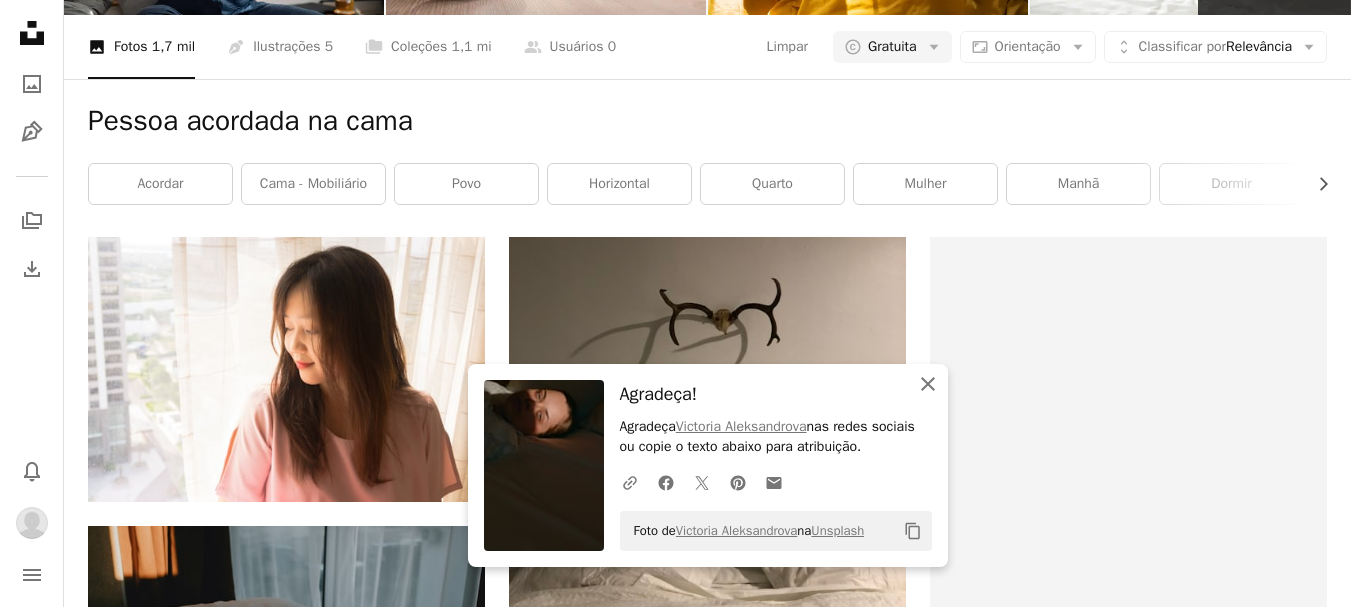 click on "An X shape" 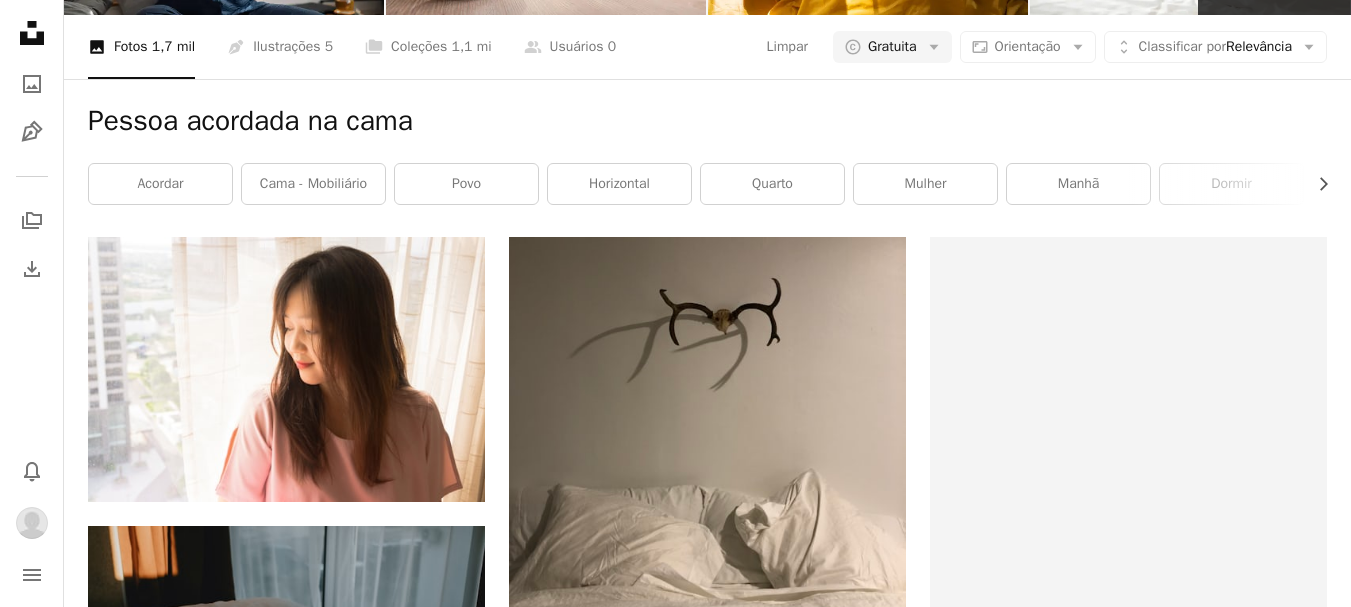 click at bounding box center [1128, 2761] 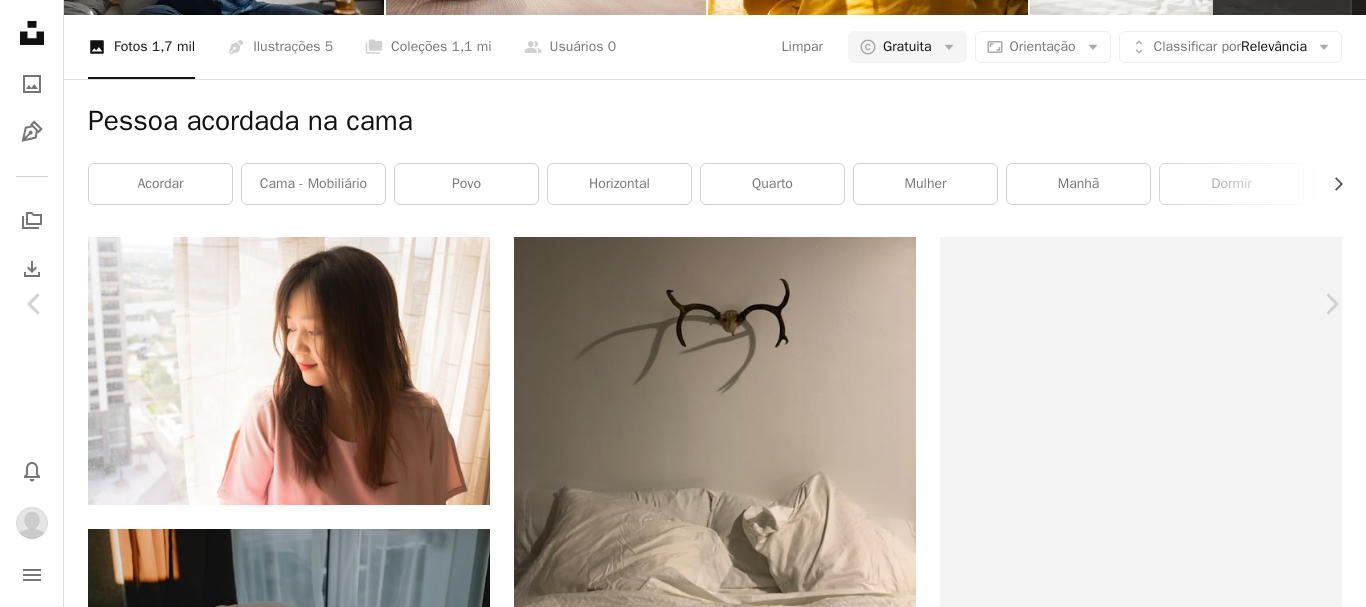 click on "Baixar" at bounding box center [1192, 8319] 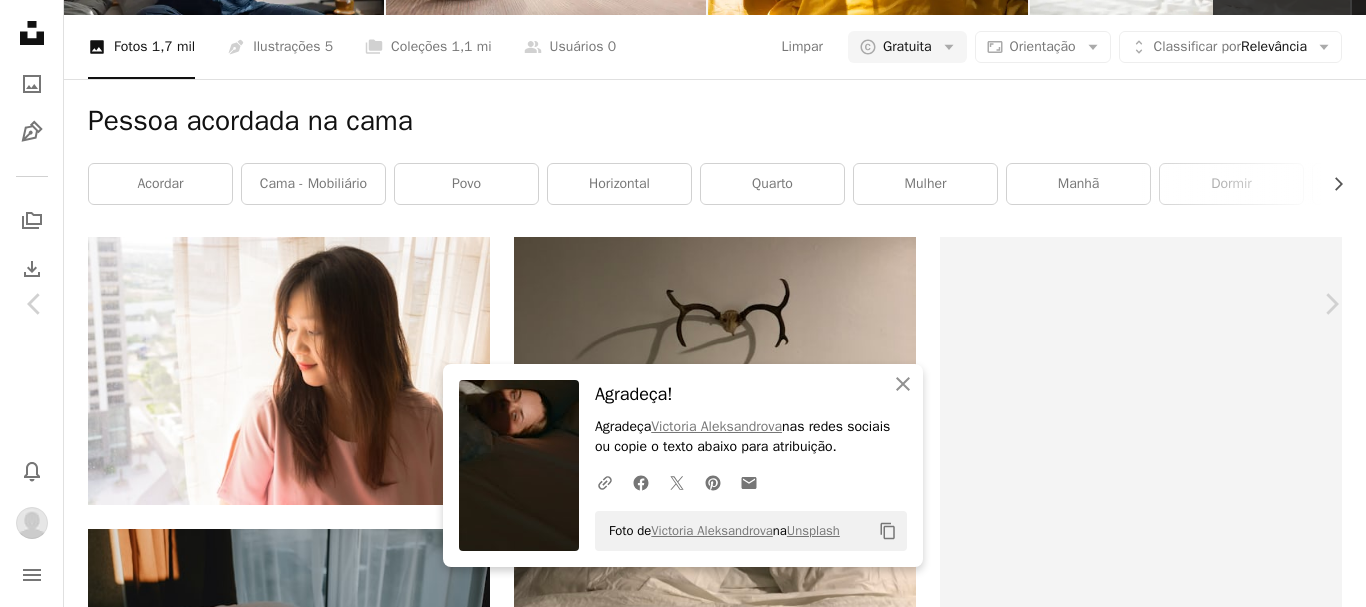 click on "An X shape Chevron left Chevron right An X shape Fechar Agradeça! Agradeça  [FIRST] [LAST]  nas redes sociais ou copie o texto abaixo para atribuição. A URL sharing icon (chains) Facebook icon X (formerly Twitter) icon Pinterest icon An envelope Foto de  [FIRST] [LAST]  na  Unsplash
Copy content [FIRST] [LAST] [USERNAME] A heart A plus sign Baixar Chevron down Zoom in Visualizações 589.204 Downloads 3.274 Destaque em Fotos ,  Povo A forward-right arrow Compartilhar Info icon Informações More Actions Calendar outlined Publicada em  [DATE] Safety Uso gratuito sob a  Licença da Unsplash retrato garota povo Mentindo rosto fotografia feliz bebê sorrir cabeça cobertor Escondendo Pesquise imagens premium relacionadas na iStock  |  Economize 20% com o código UNSPLASH20 Ver mais na iStock  ↗ Imagens relacionadas A heart A plus sign [FIRST] [LAST] Disponível para contratação A checkmark inside of a circle Arrow pointing down Plus sign for Unsplash+ A heart" at bounding box center (683, 8575) 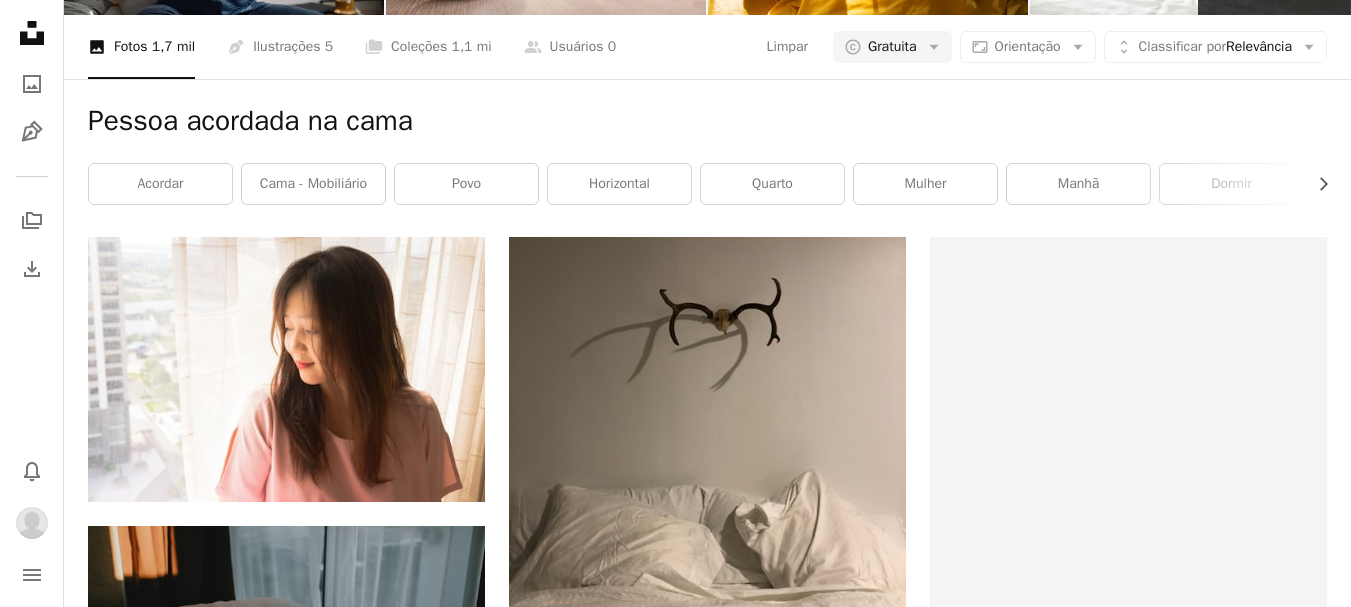 scroll, scrollTop: 0, scrollLeft: 0, axis: both 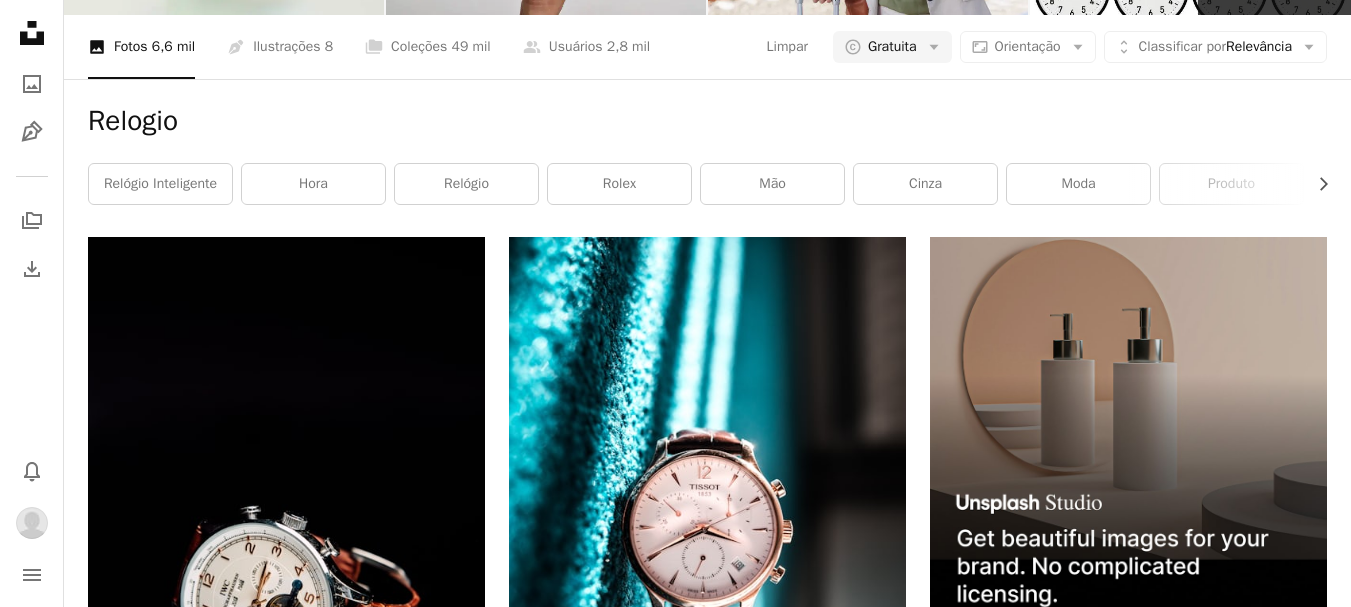 click on "Carregar mais" at bounding box center (707, 3705) 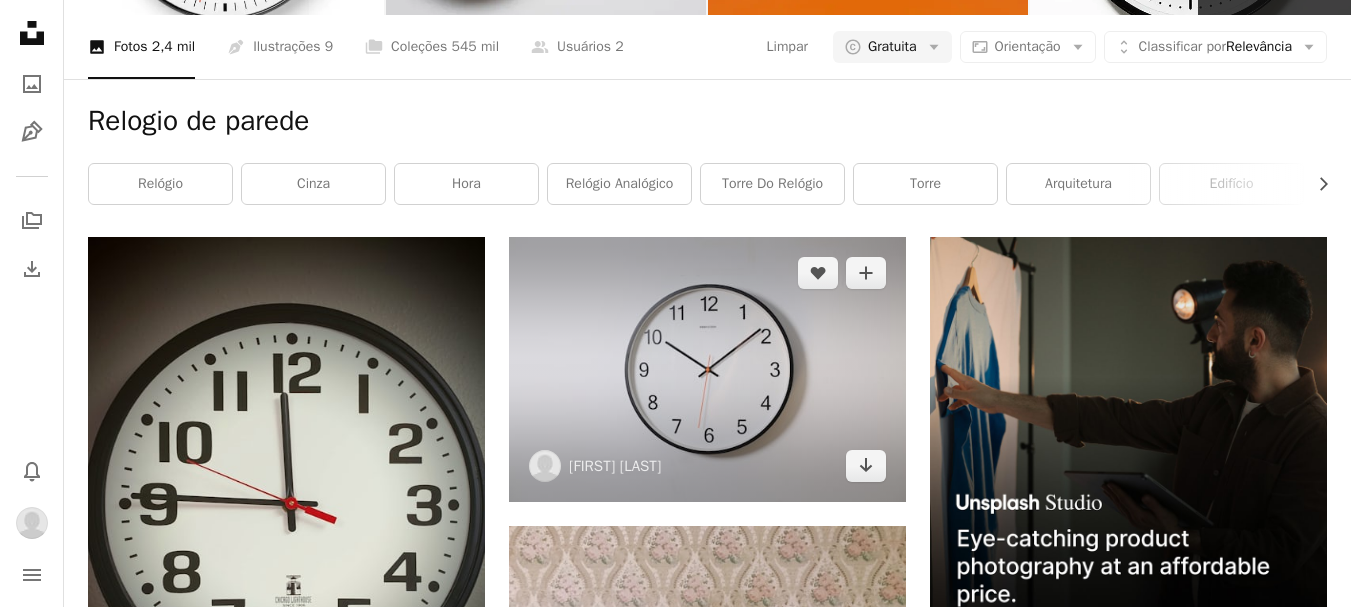 scroll, scrollTop: 600, scrollLeft: 0, axis: vertical 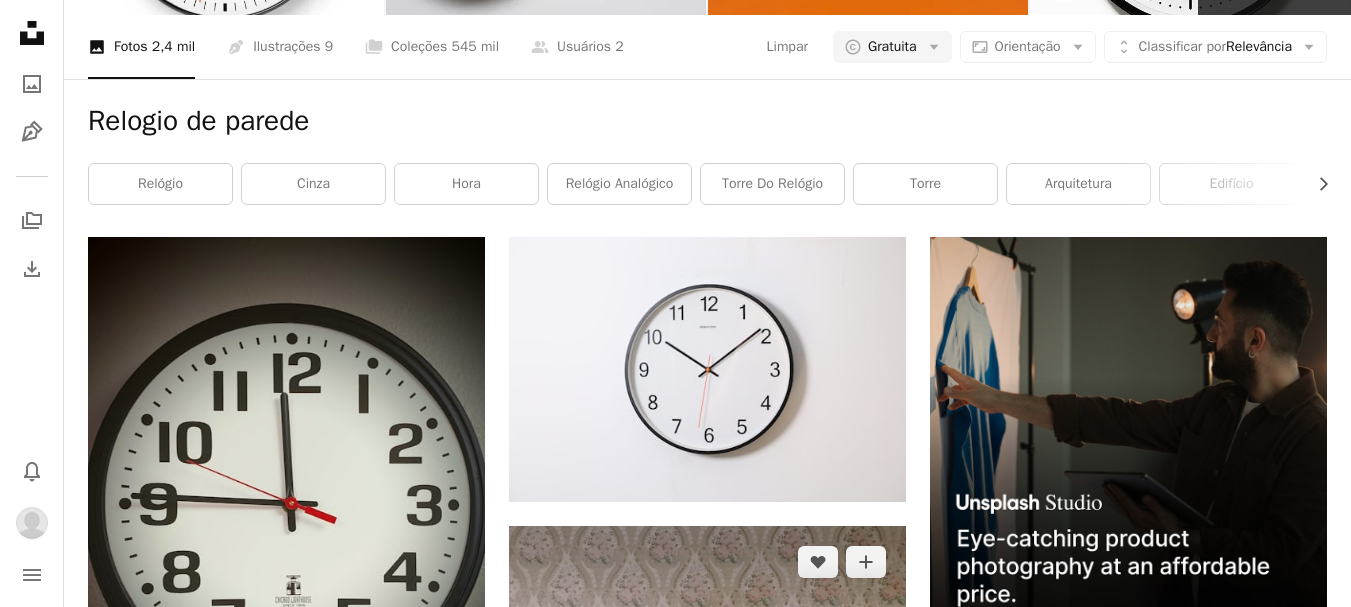 click at bounding box center (707, 675) 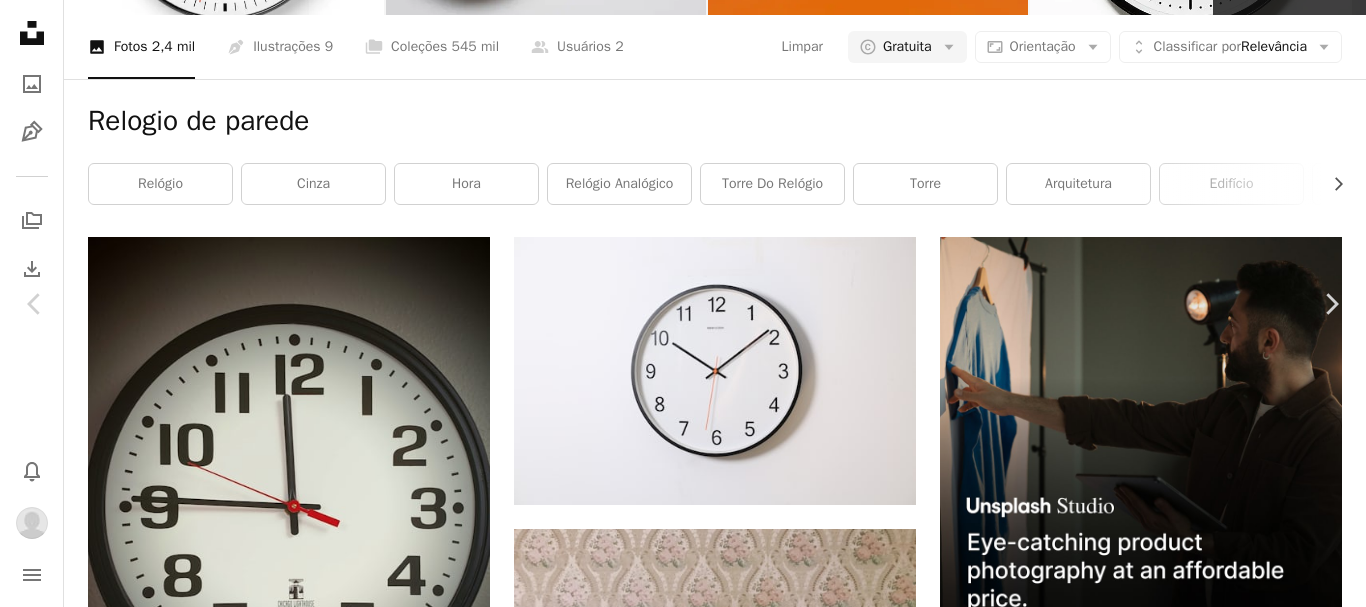click on "Baixar" at bounding box center (1192, 4605) 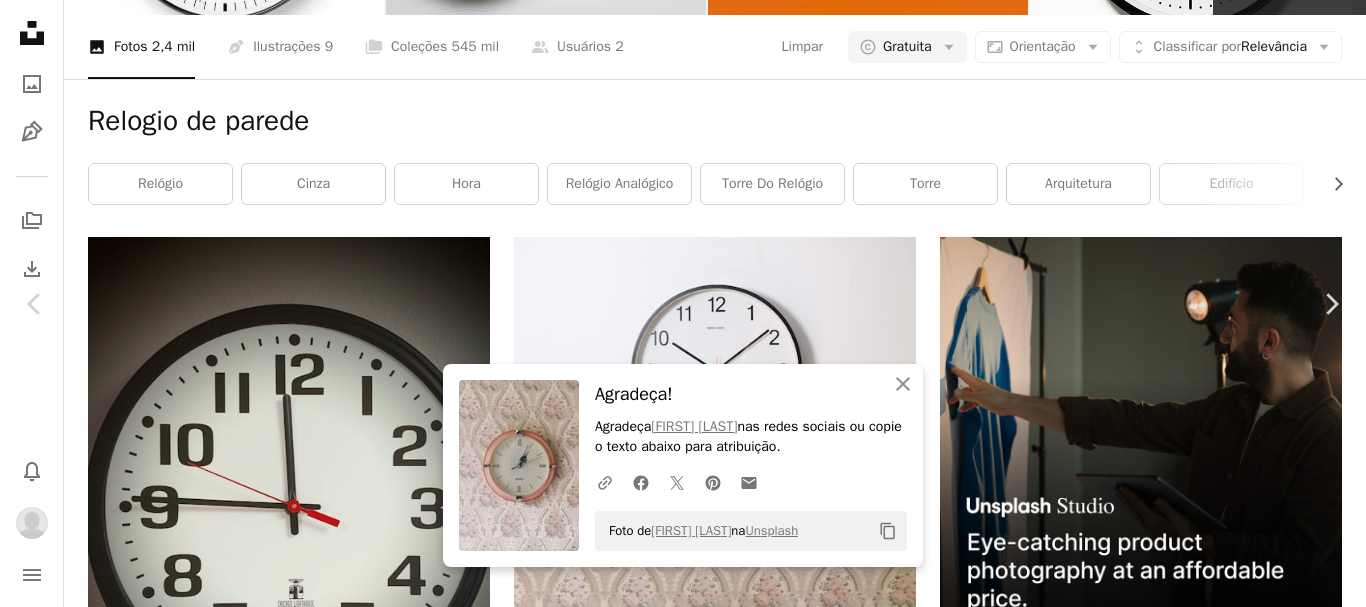 click on "An X shape Chevron left Chevron right An X shape Fechar Agradeça! Agradeça  [FIRST] [LAST]  nas redes sociais ou copie o texto abaixo para atribuição. A URL sharing icon (chains) Facebook icon X (formerly Twitter) icon Pinterest icon An envelope Foto de  [FIRST] [LAST]  na  Unsplash
Copy content [FIRST] [LAST] [USERNAME] A heart A plus sign Baixar Chevron down Zoom in Visualizações 5.551.849 Downloads 20.857 Destaque em Fotos A forward-right arrow Compartilhar Info icon Informações More Actions Calendar outlined Publicada em  [DATE] Camera Apple, iPhone 7 Safety Uso gratuito sob a  Licença da Unsplash papel de parede padrão rosa parede Hora relógio relógio de parede analógico padrão de flores redondo relógio analógico Mostrador do relógio ponteiro do relógio cinza bússola Pesquise imagens premium relacionadas na iStock  |  Economize 20% com o código UNSPLASH20 Ver mais na iStock  ↗ Imagens relacionadas A heart A plus sign [FIRST] Arrow pointing down A heart A heart" at bounding box center (683, 4861) 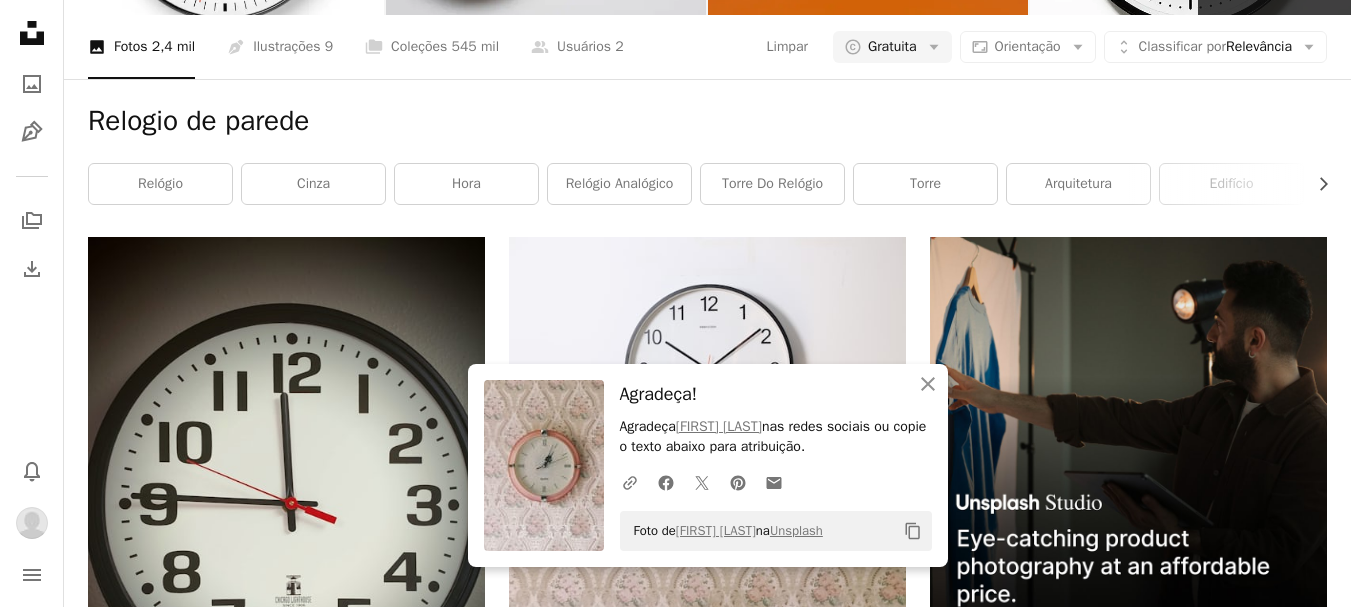 scroll, scrollTop: 0, scrollLeft: 0, axis: both 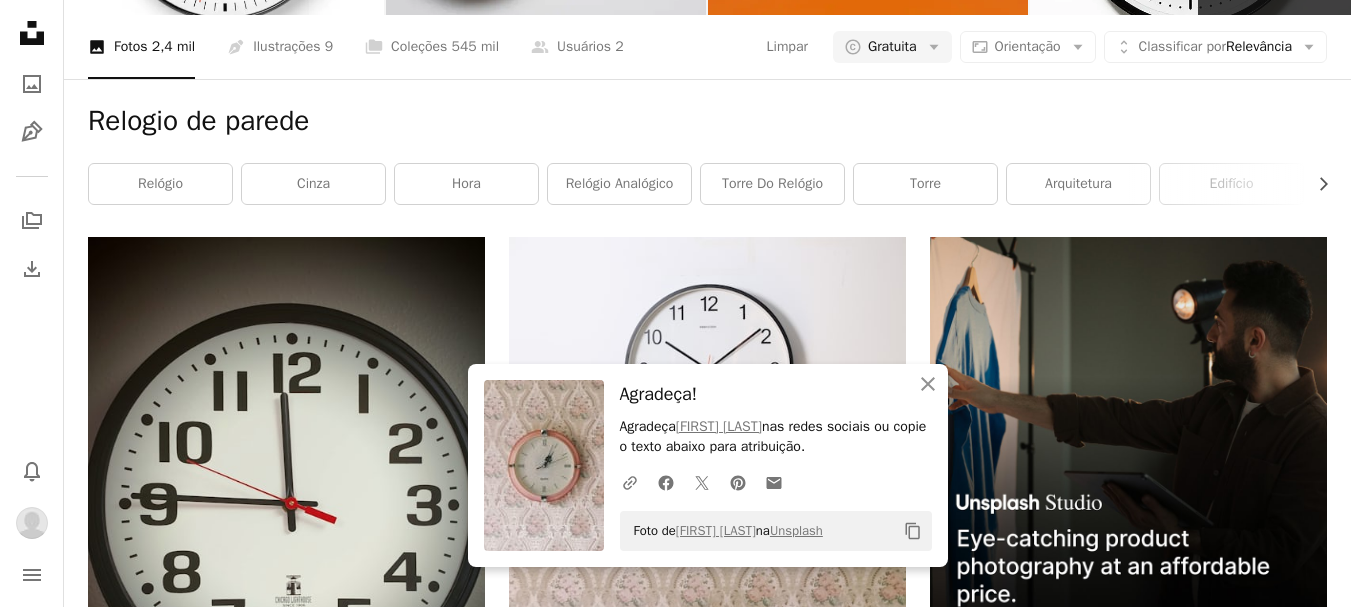 drag, startPoint x: 466, startPoint y: 66, endPoint x: 0, endPoint y: 64, distance: 466.0043 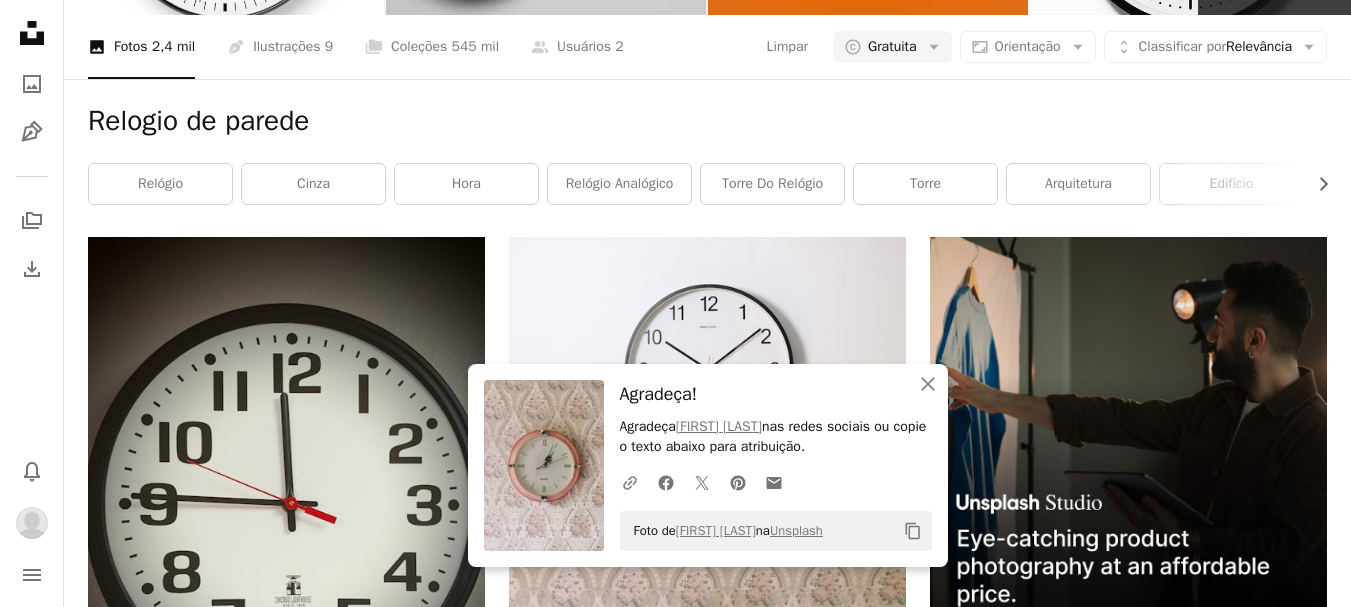 type on "**********" 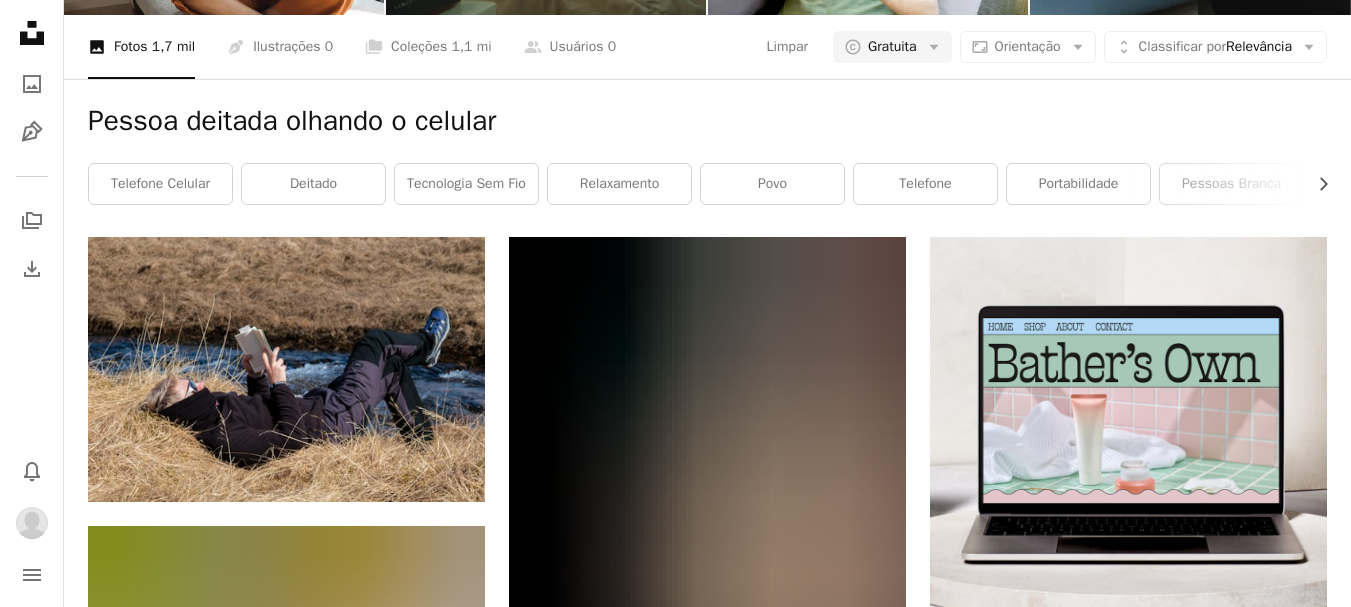 scroll, scrollTop: 0, scrollLeft: 0, axis: both 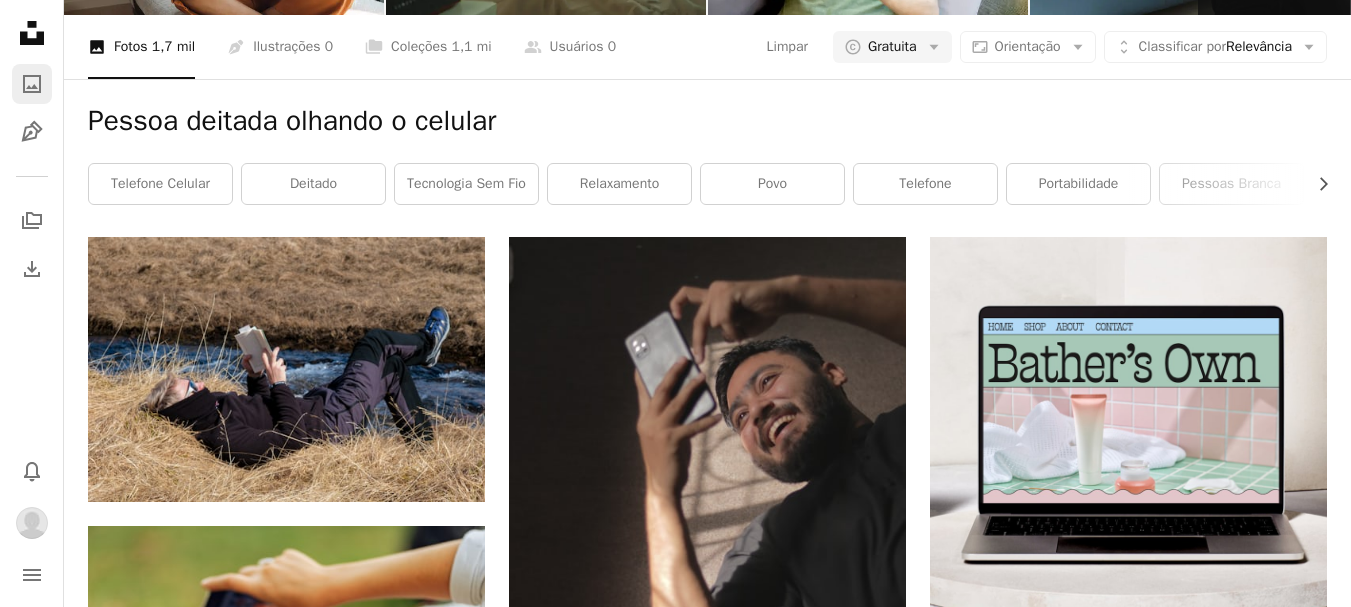 drag, startPoint x: 422, startPoint y: 67, endPoint x: 38, endPoint y: 73, distance: 384.04688 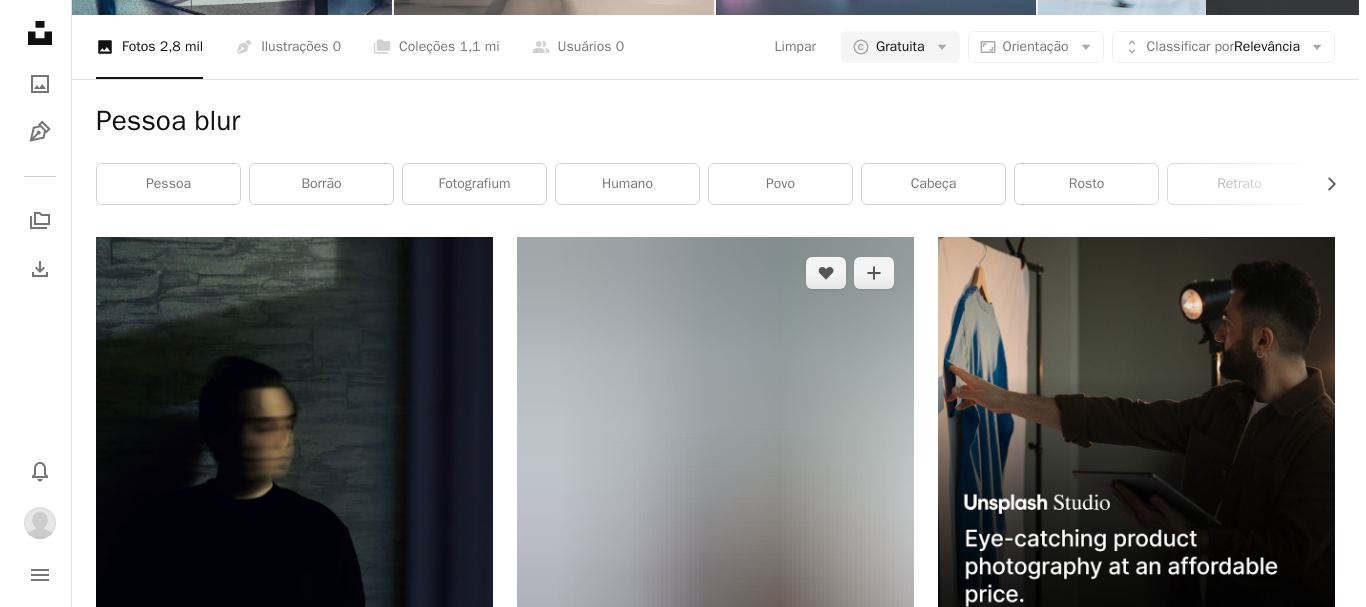 scroll, scrollTop: 600, scrollLeft: 0, axis: vertical 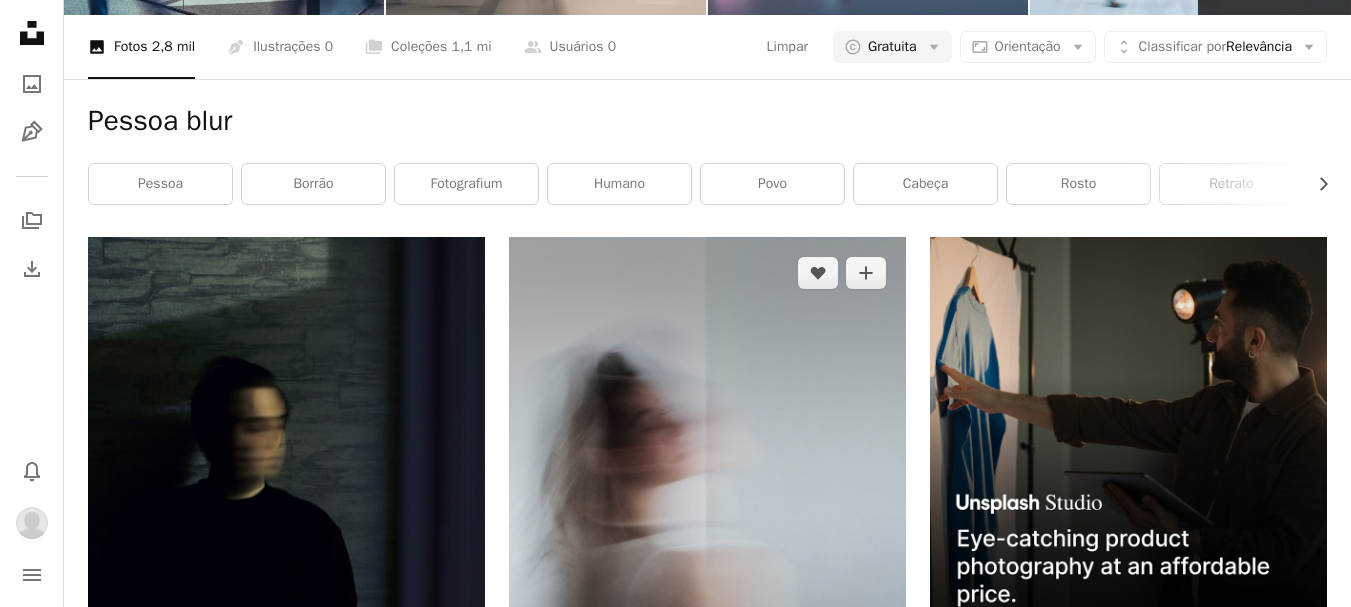 click at bounding box center [707, 535] 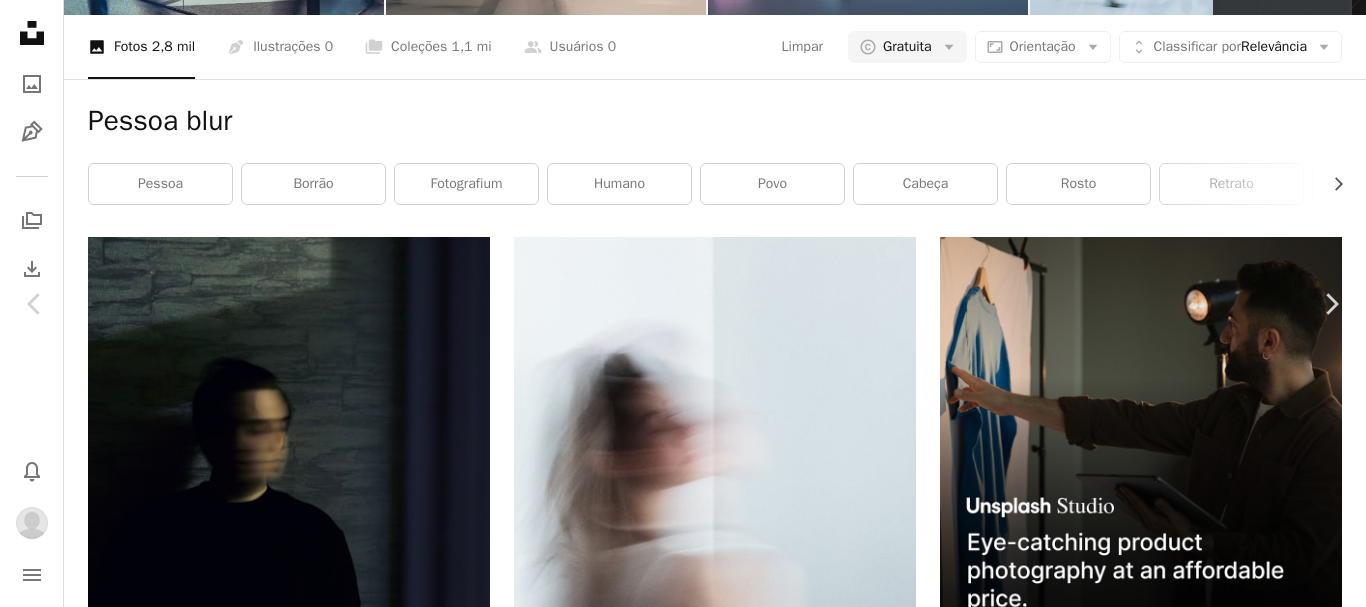 click on "Baixar" at bounding box center (1192, 5033) 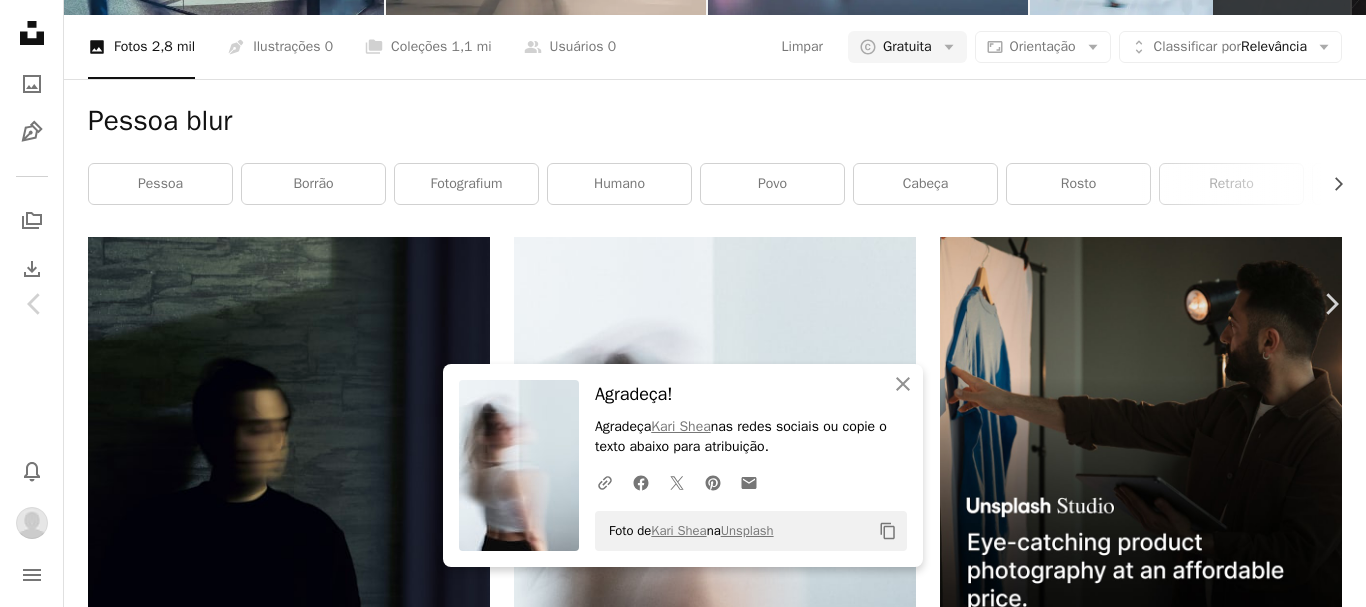 click on "An X shape Chevron left Chevron right An X shape Fechar Agradeça! Agradeça  [FIRST] [LAST]  nas redes sociais ou copie o texto abaixo para atribuição. A URL sharing icon (chains) Facebook icon X (formerly Twitter) icon Pinterest icon An envelope Foto de  [FIRST] [LAST]  na  Unsplash
Copy content [FIRST] [LAST] Disponível para contratação A checkmark inside of a circle A heart A plus sign Baixar Chevron down Zoom in Visualizações 85.881 Downloads 976 A forward-right arrow Compartilhar Info icon Informações More Actions Calendar outlined Publicada em  [DATE] Camera Canon, EOS 6D Safety Uso gratuito sob a  Licença da Unsplash retrato povo fêmea borrão fotografia de retrato experimental desfoque de movimento sessão de fotos de moda humano cinza roupa vestuário Voltar braço Pesquise imagens premium relacionadas na iStock  |  Economize 20% com o código UNSPLASH20 Ver mais na iStock  ↗ Imagens relacionadas A heart A plus sign [FIRST] [LAST] Disponível para contratação Arrow pointing down" at bounding box center [683, 5289] 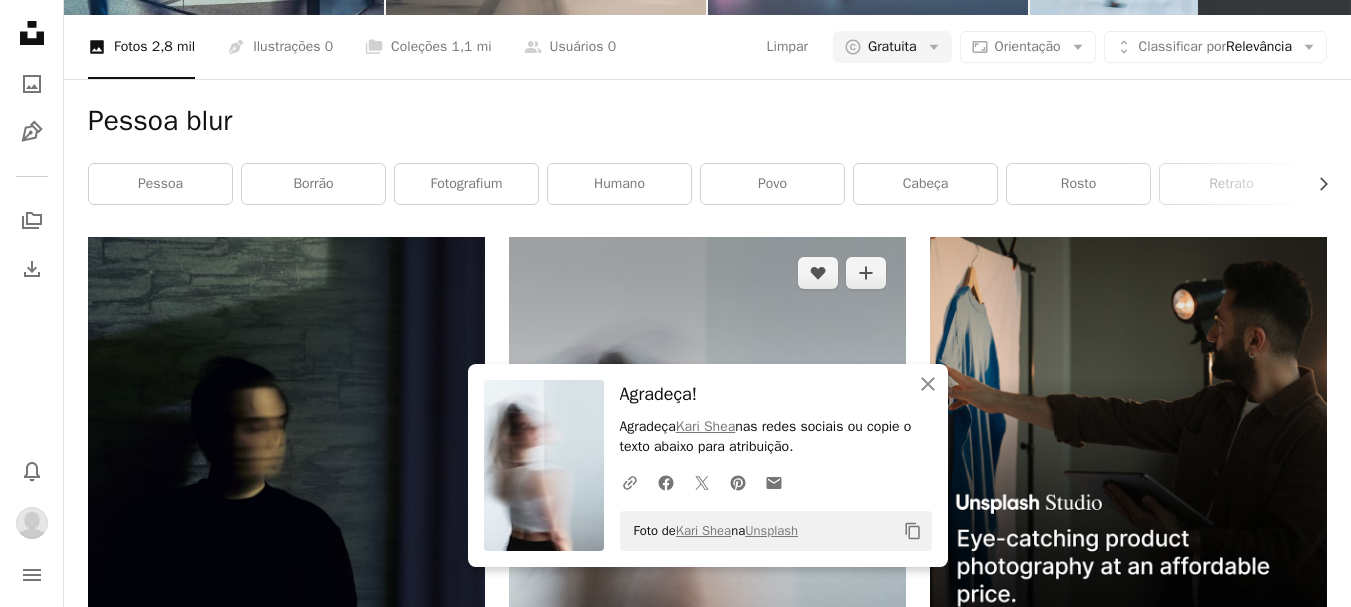 click at bounding box center (707, 535) 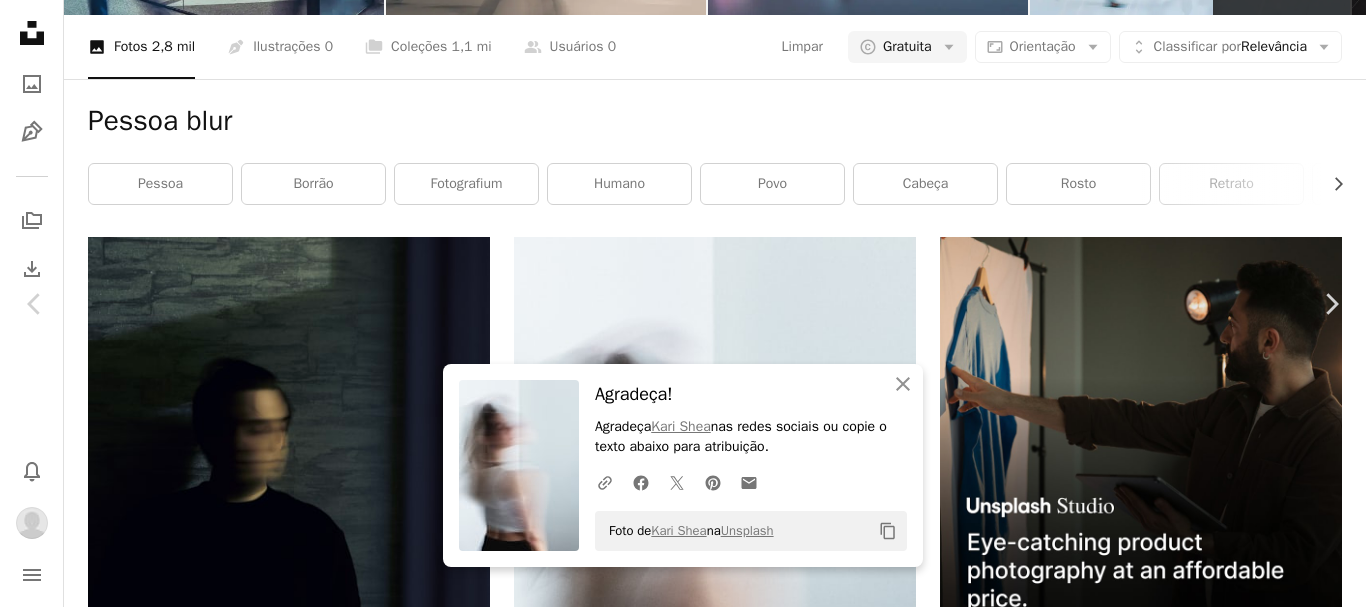 click on "Zoom in" at bounding box center [675, 5364] 